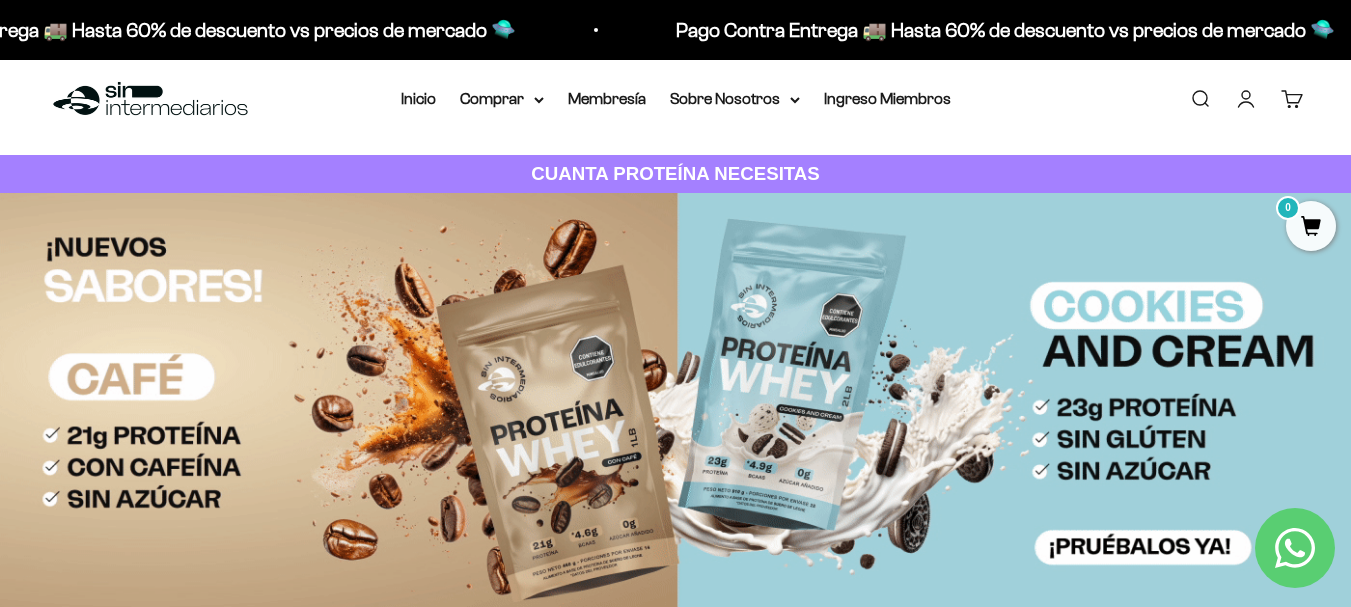 scroll, scrollTop: 0, scrollLeft: 0, axis: both 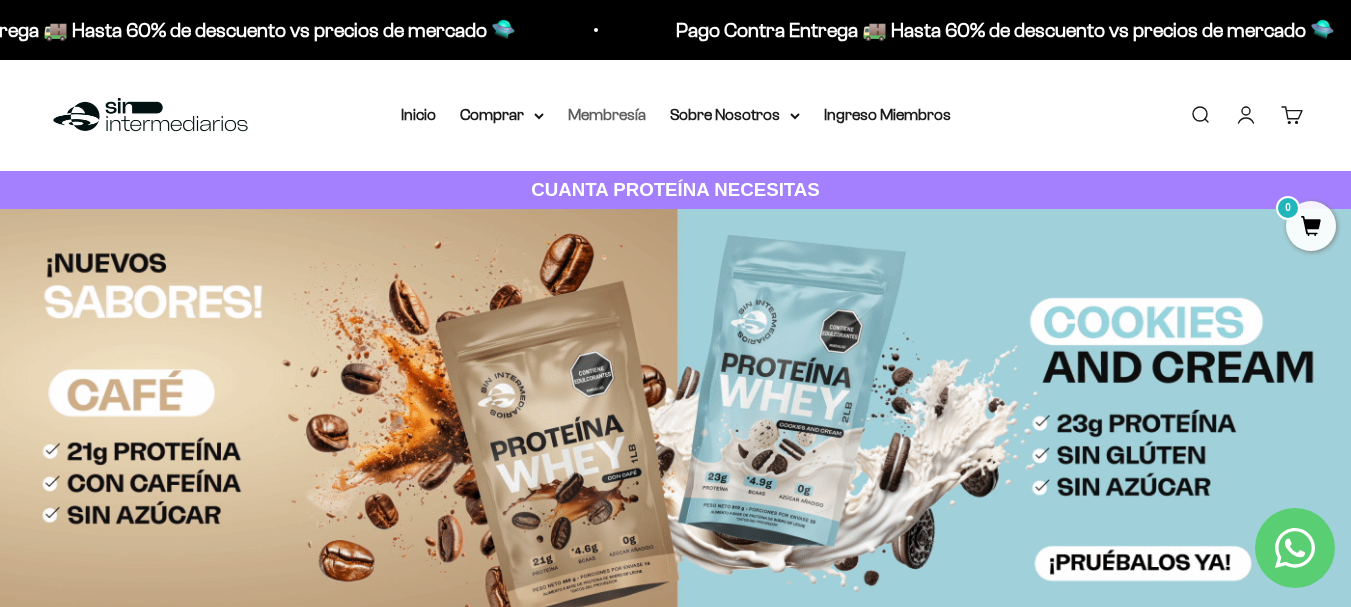 click on "Membresía" at bounding box center (607, 114) 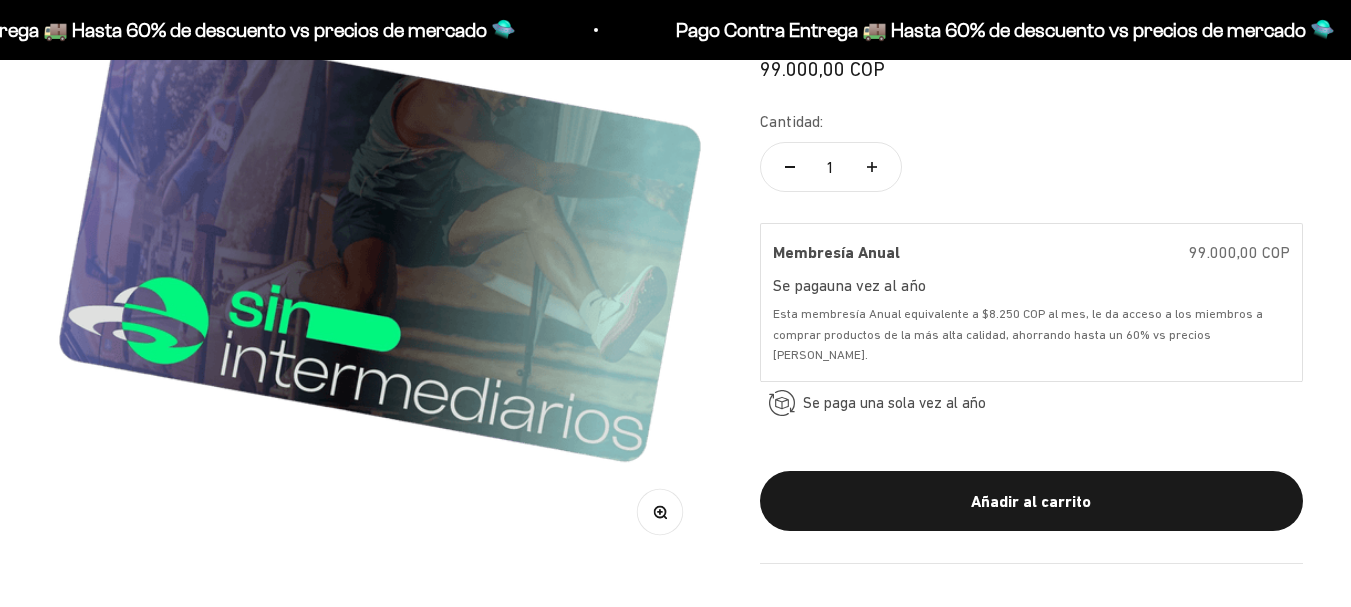 scroll, scrollTop: 357, scrollLeft: 0, axis: vertical 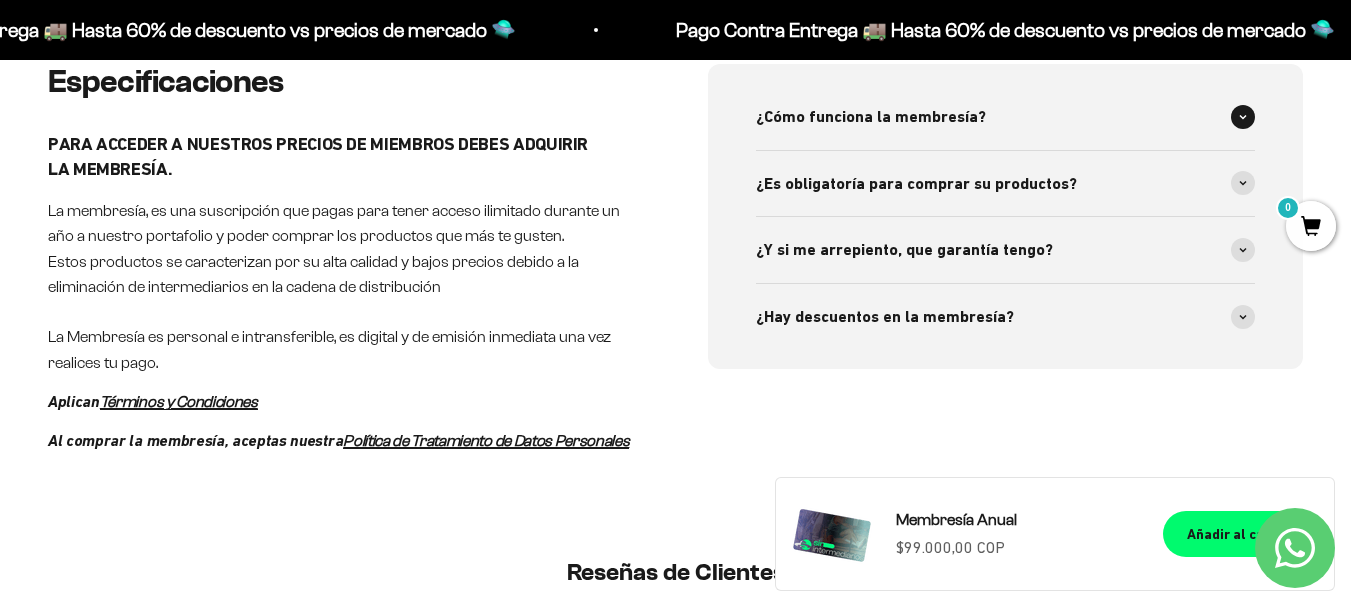 click on "¿Cómo funciona la membresía?" at bounding box center [871, 117] 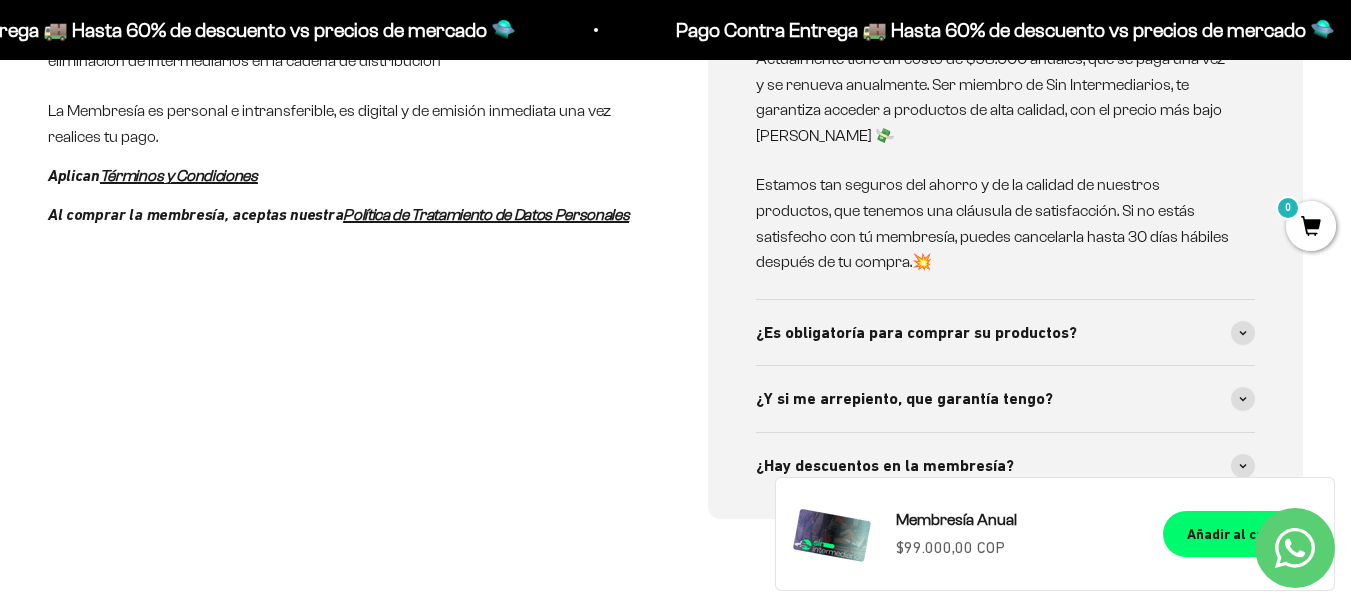 scroll, scrollTop: 1132, scrollLeft: 0, axis: vertical 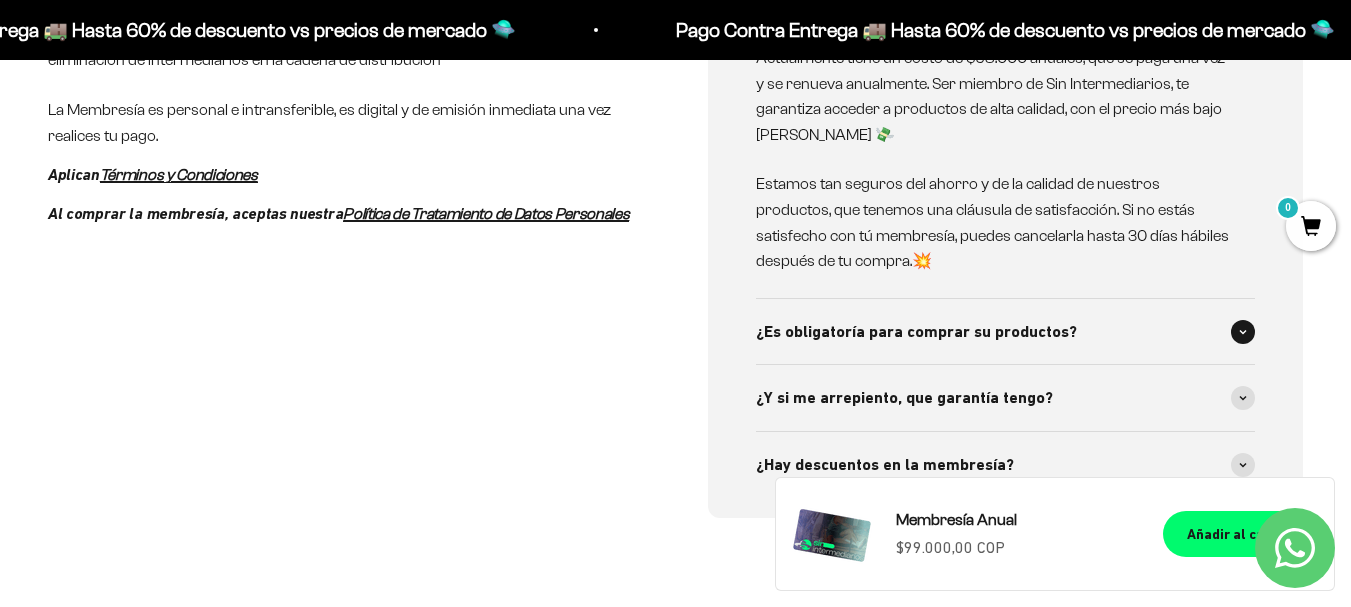 click on "¿Es obligatoría para comprar su productos?" at bounding box center [1006, 332] 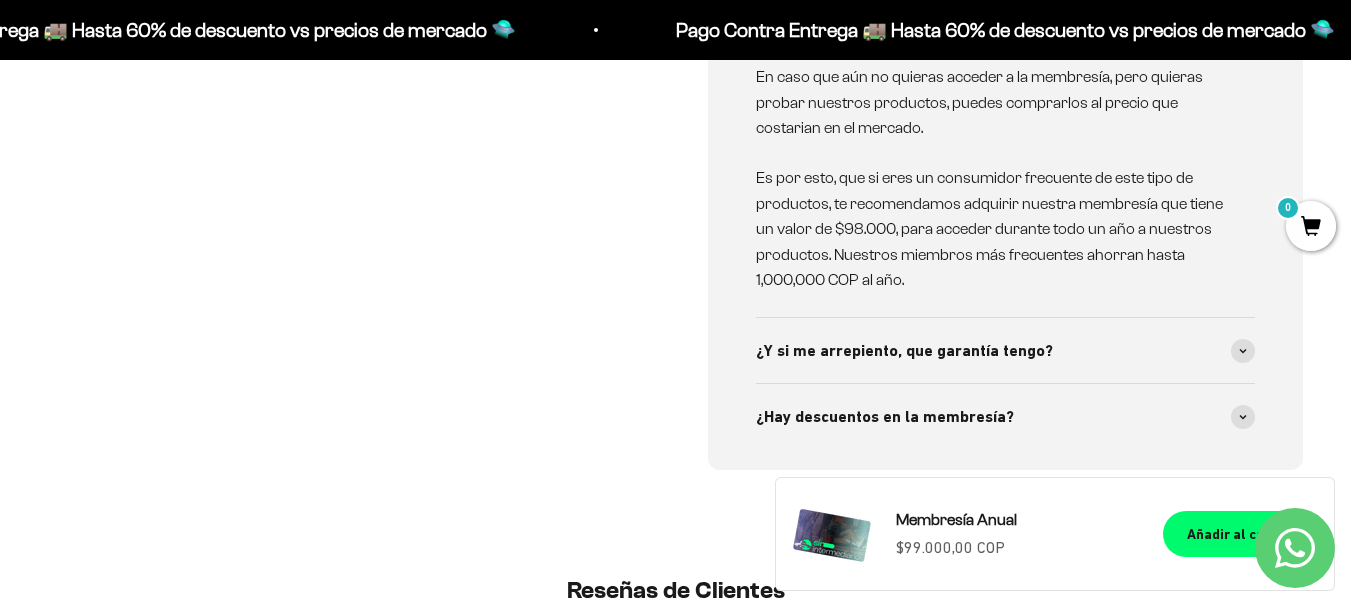 scroll, scrollTop: 1533, scrollLeft: 0, axis: vertical 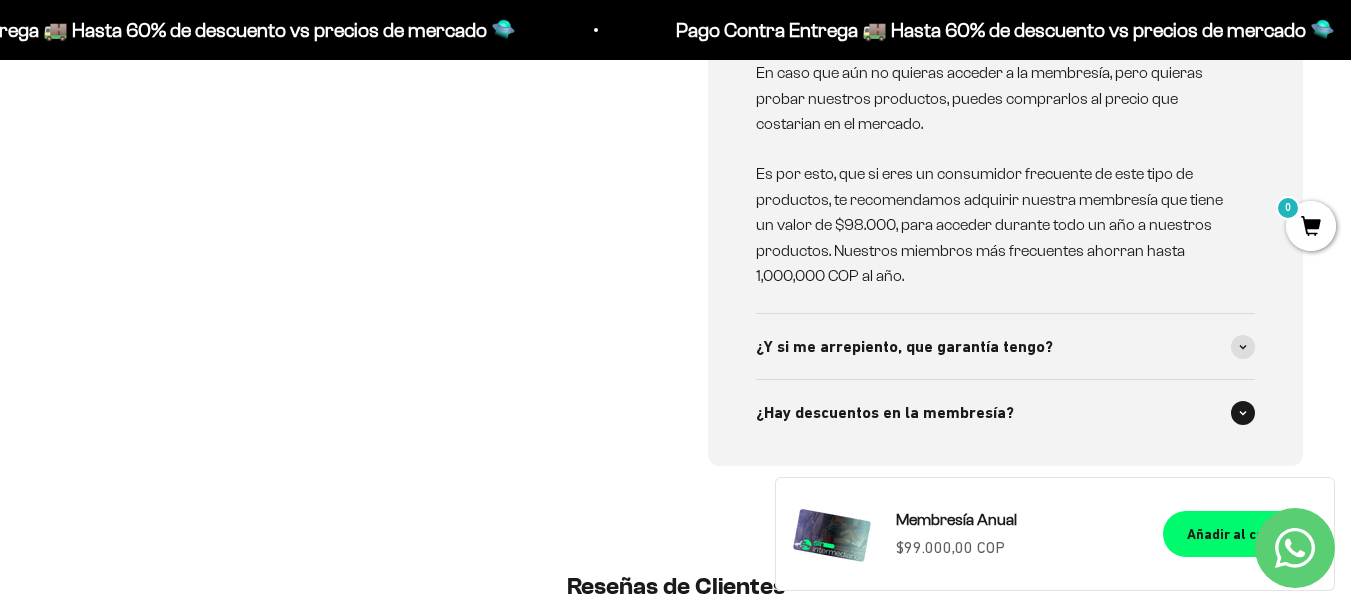 click on "¿Hay descuentos en la membresía?" at bounding box center [885, 413] 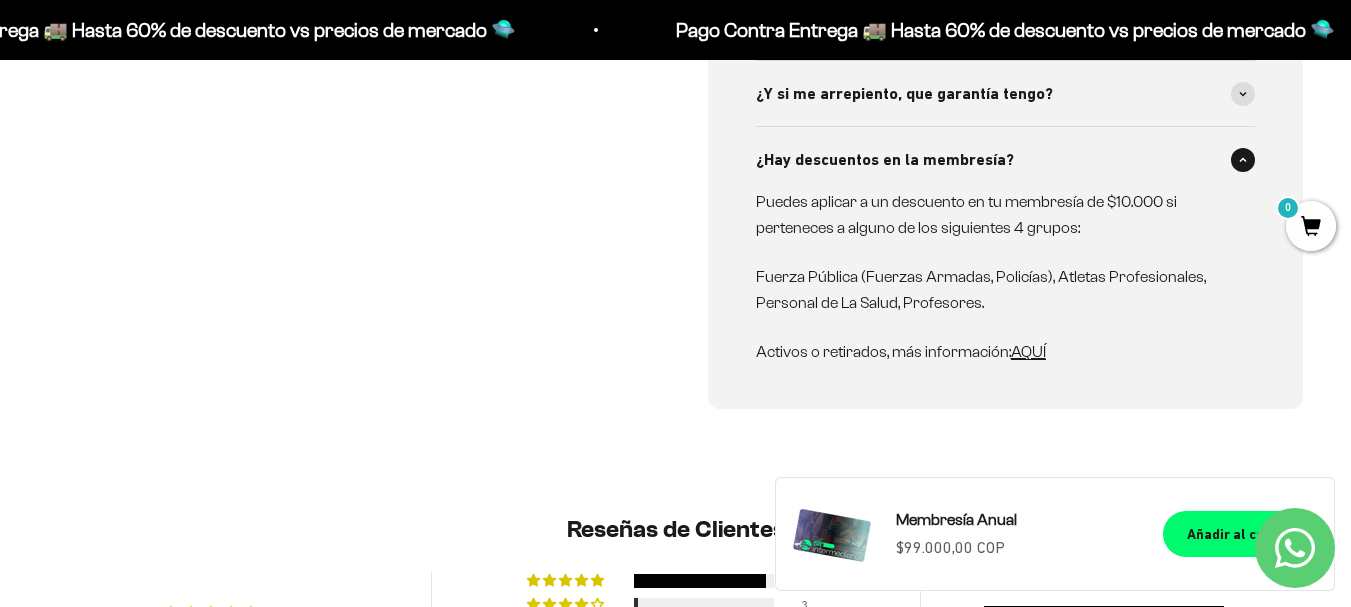 scroll, scrollTop: 1762, scrollLeft: 0, axis: vertical 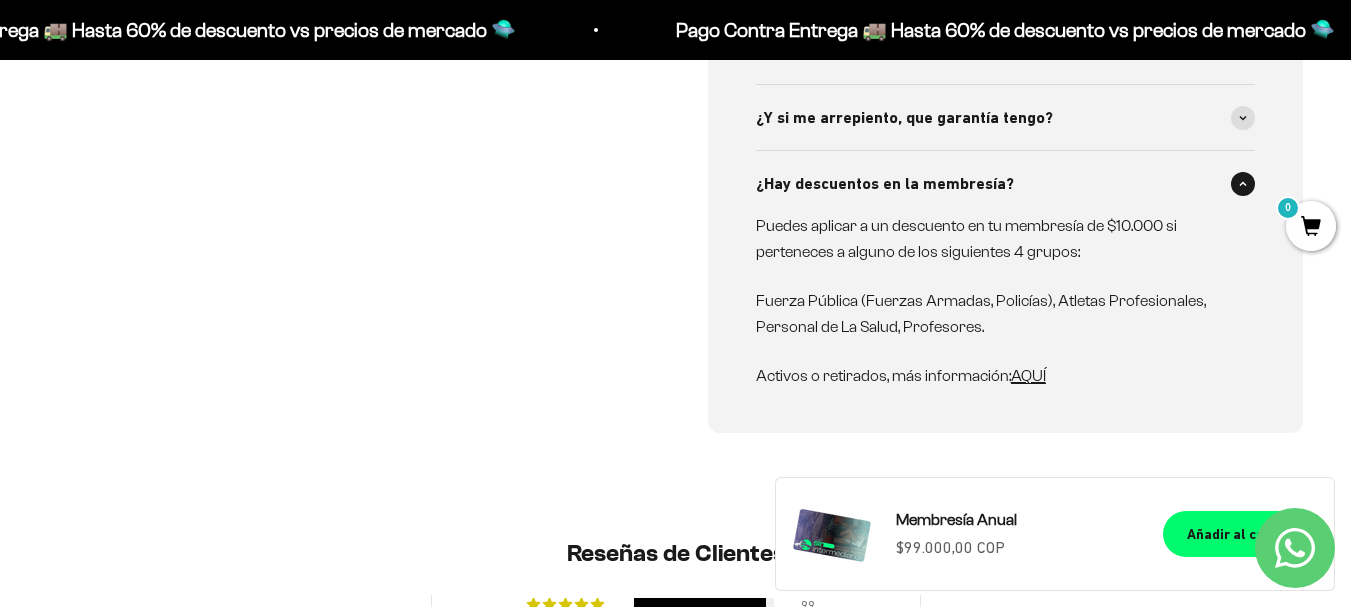 drag, startPoint x: 957, startPoint y: 197, endPoint x: 954, endPoint y: 213, distance: 16.27882 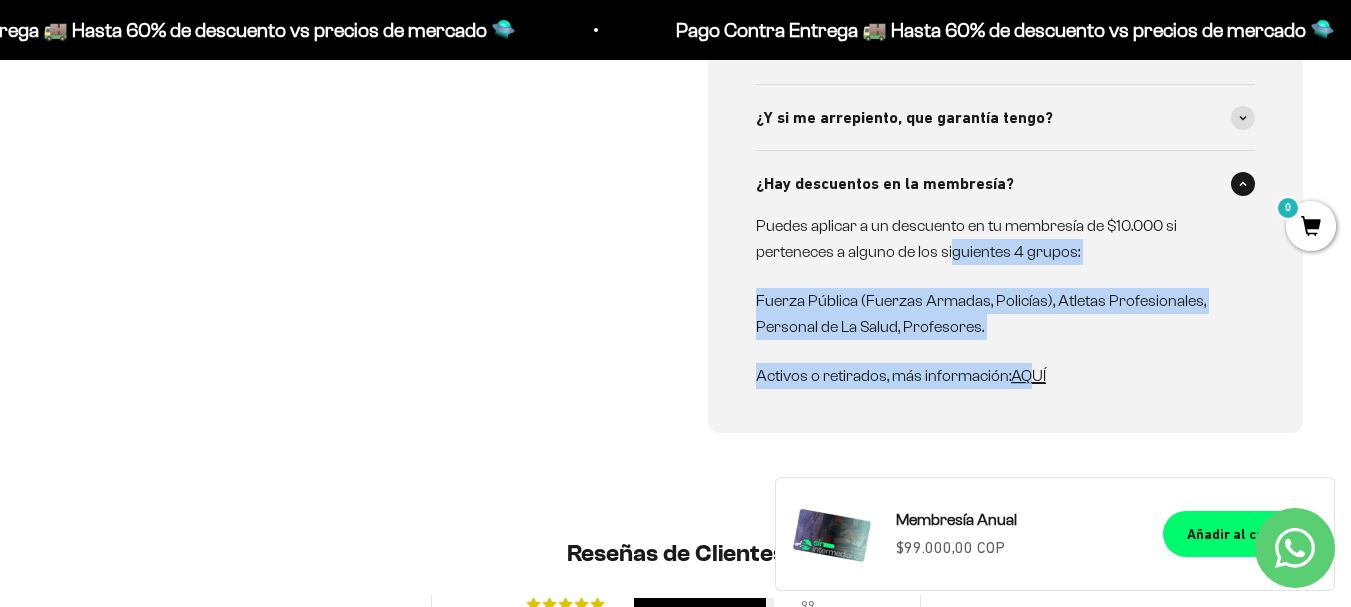 drag, startPoint x: 949, startPoint y: 227, endPoint x: 1047, endPoint y: 358, distance: 163.60013 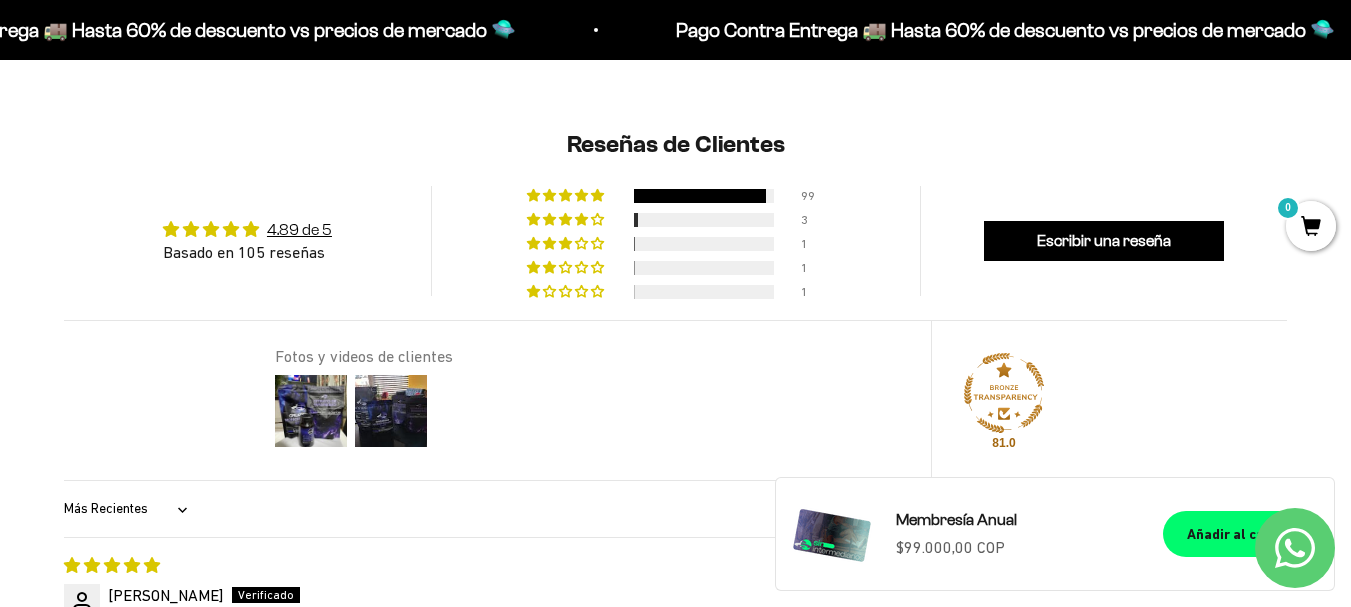 scroll, scrollTop: 2172, scrollLeft: 0, axis: vertical 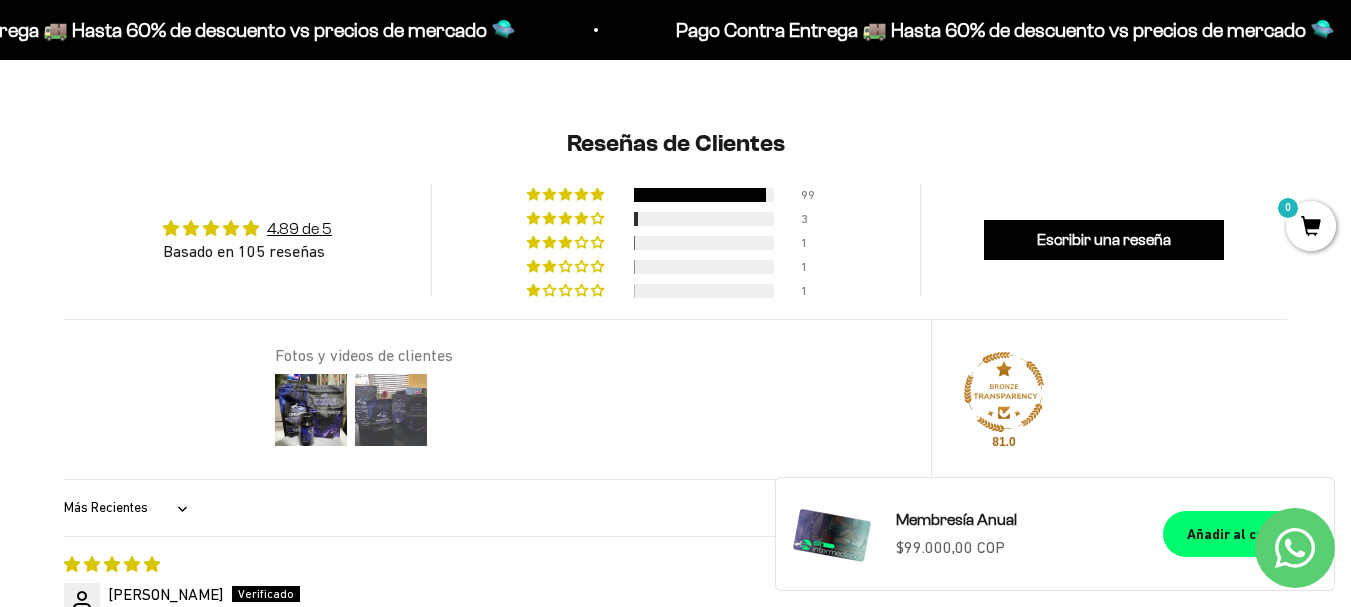 click at bounding box center (391, 410) 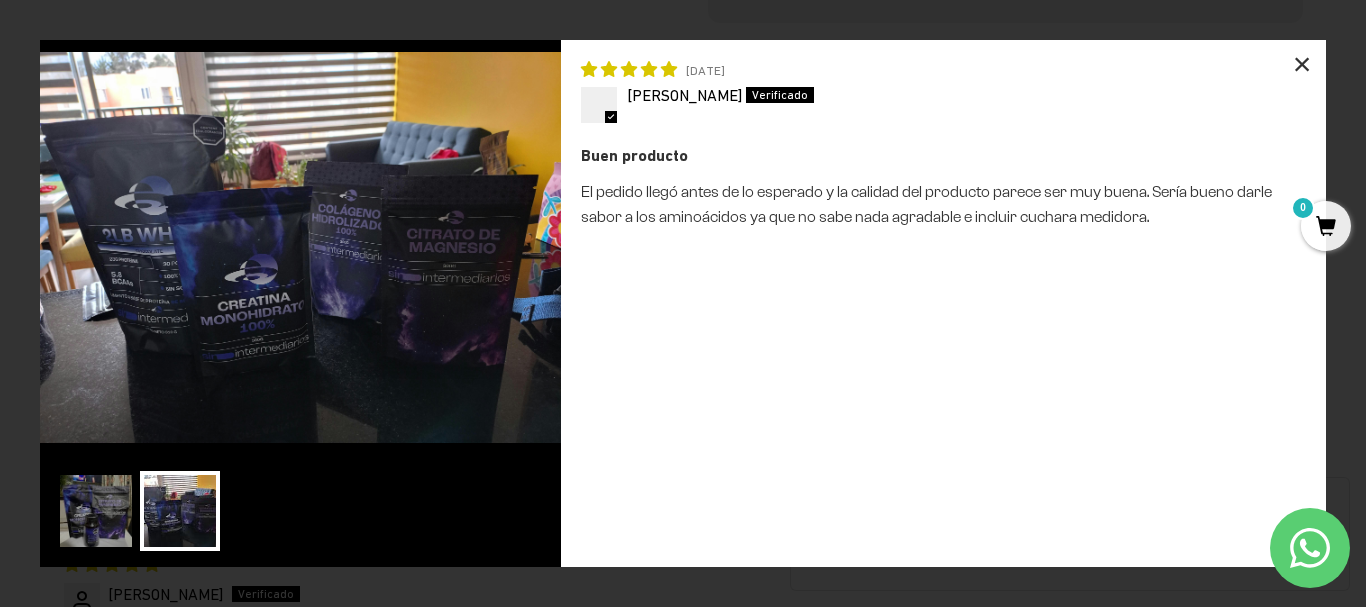 click on "×" at bounding box center (1302, 64) 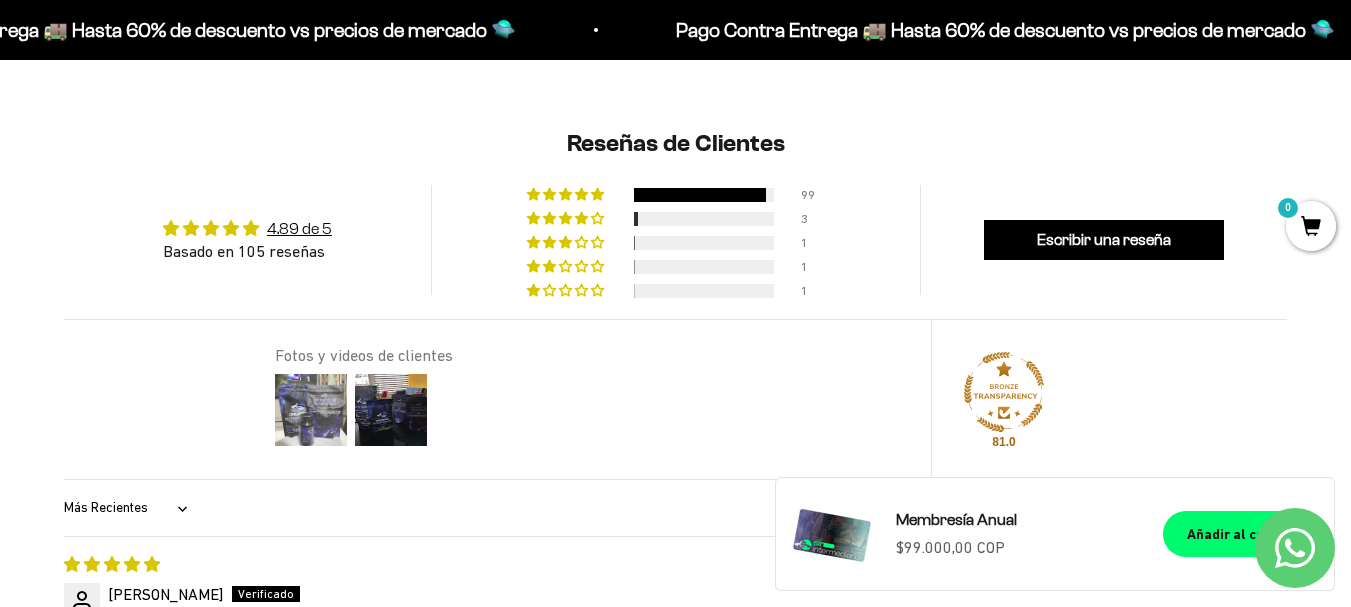 click at bounding box center [311, 410] 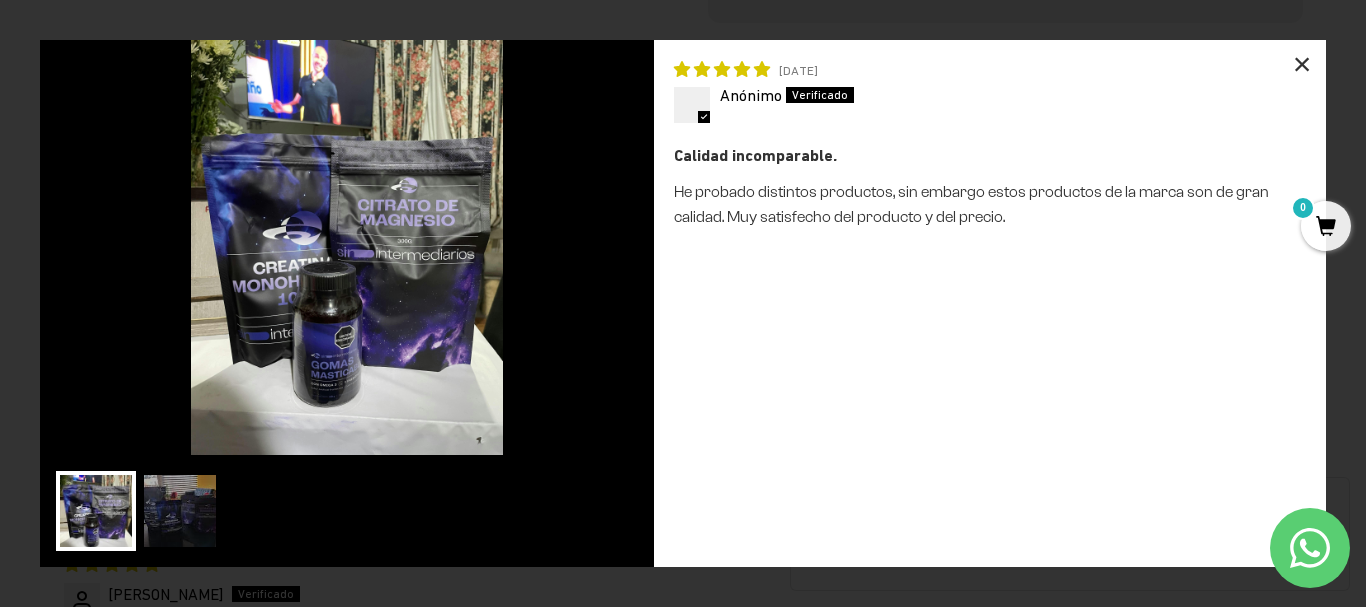 click on "×" at bounding box center [1302, 64] 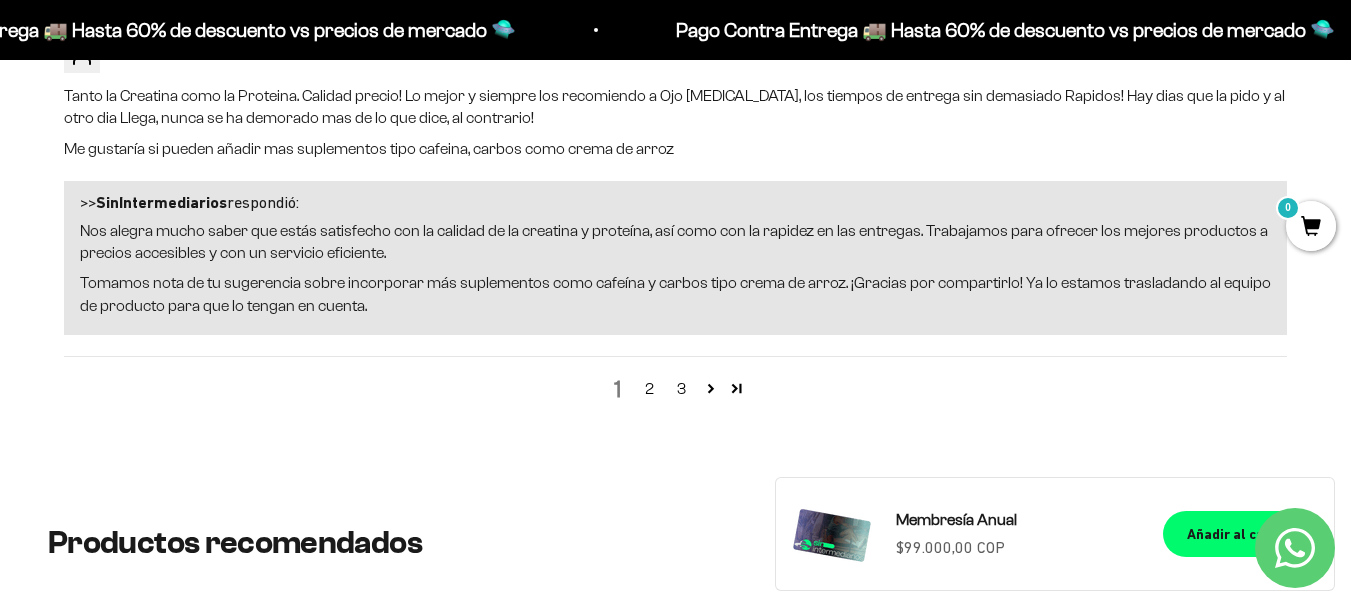 scroll, scrollTop: 3603, scrollLeft: 0, axis: vertical 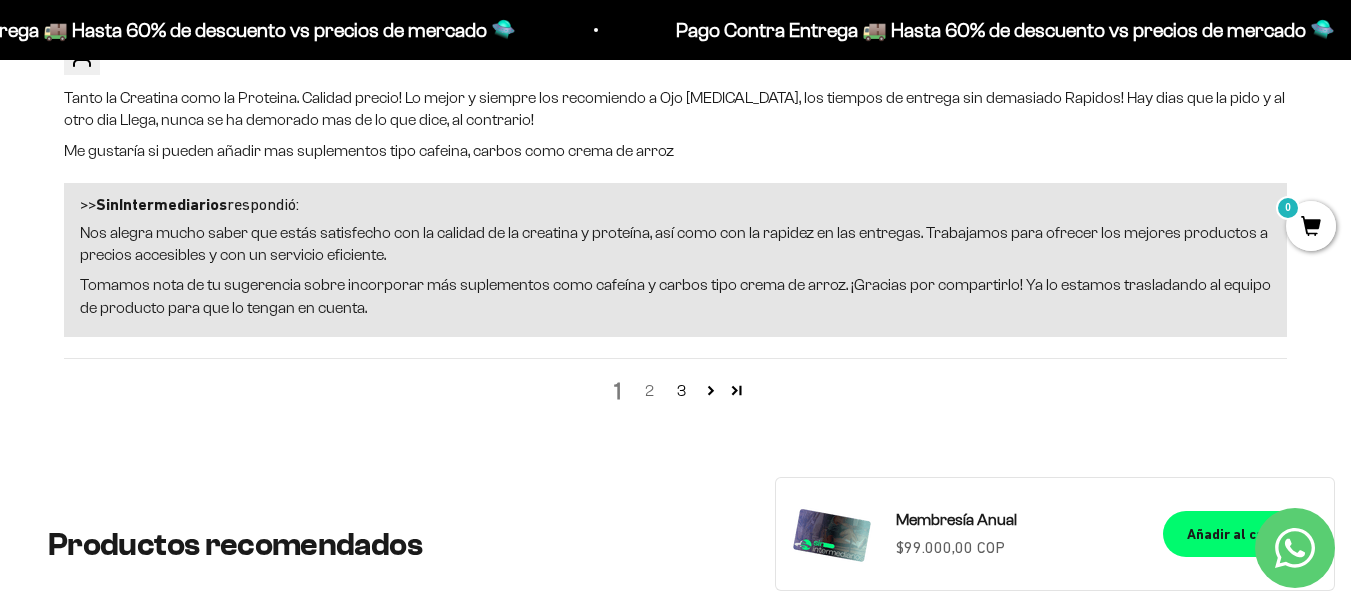 click on "2" at bounding box center [650, 391] 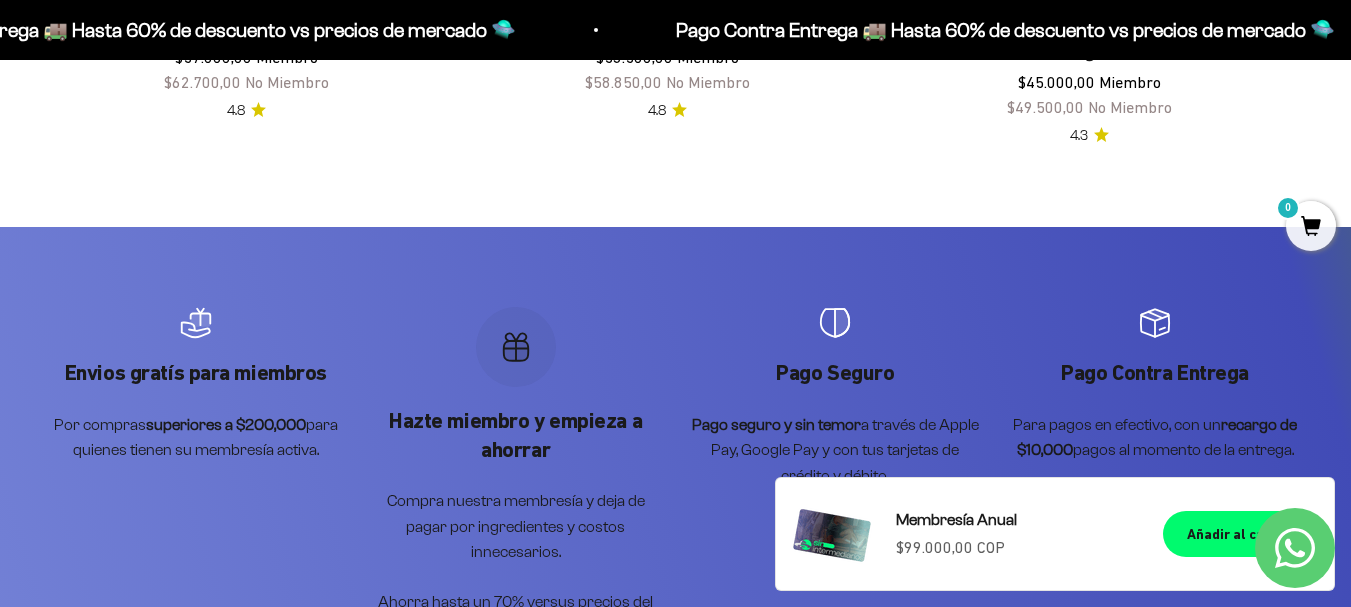 scroll, scrollTop: 2682, scrollLeft: 0, axis: vertical 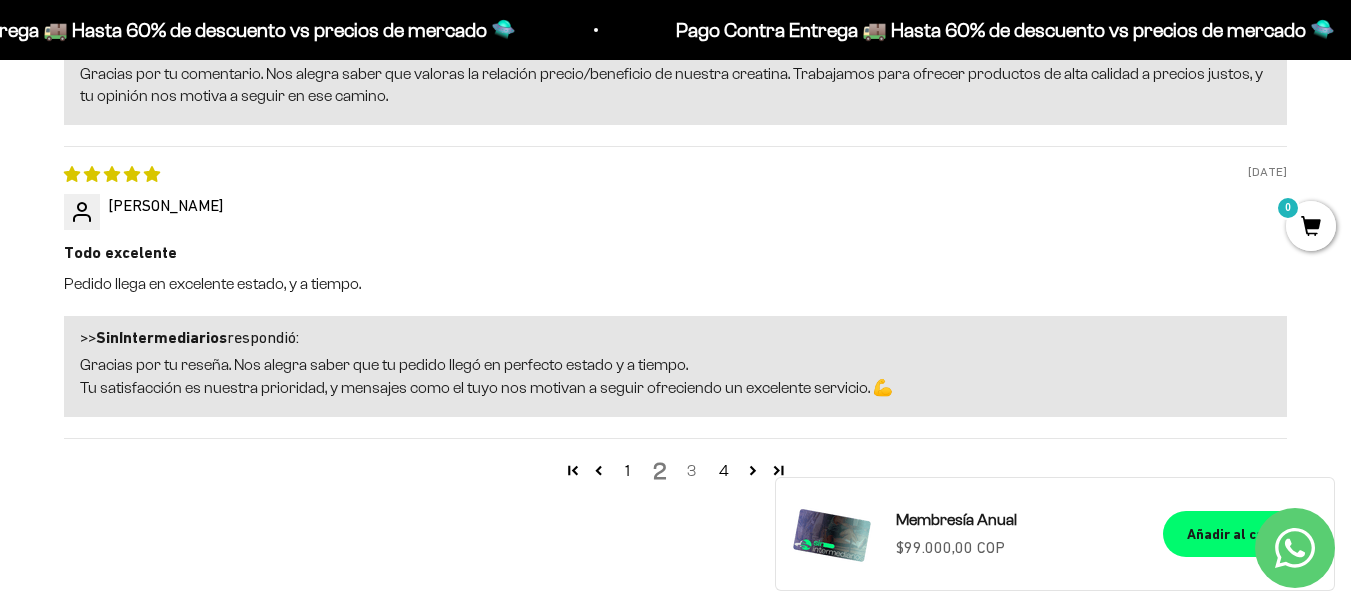 click on "3" at bounding box center [692, 471] 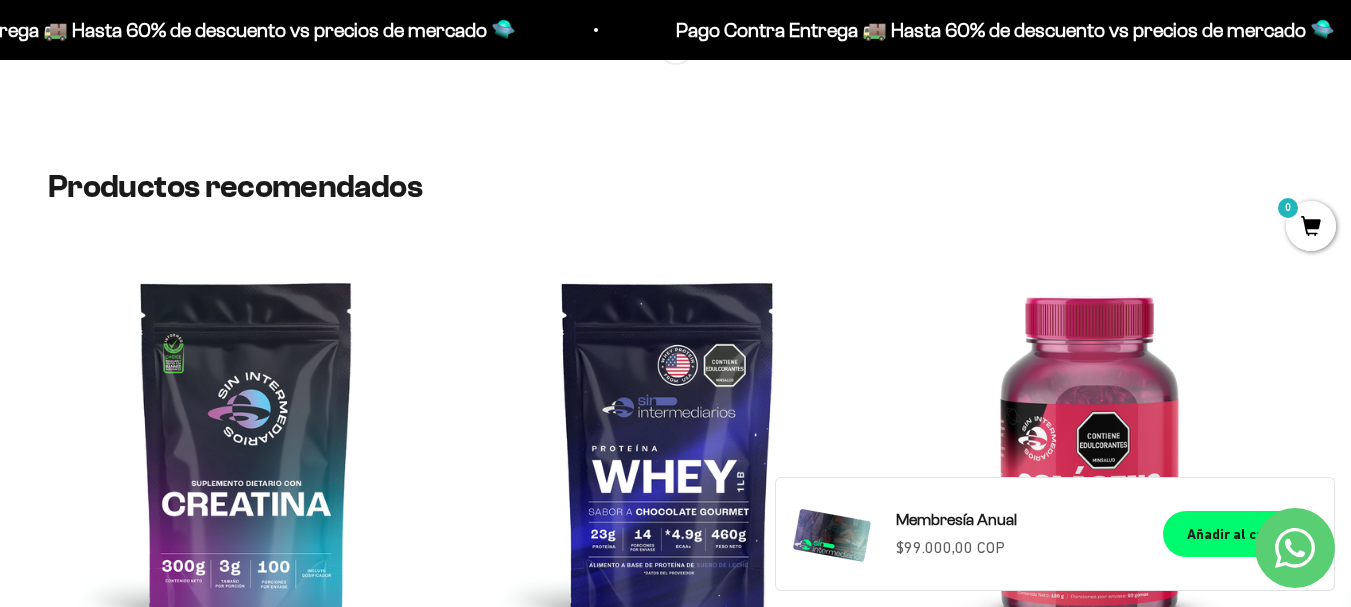 scroll, scrollTop: 2682, scrollLeft: 0, axis: vertical 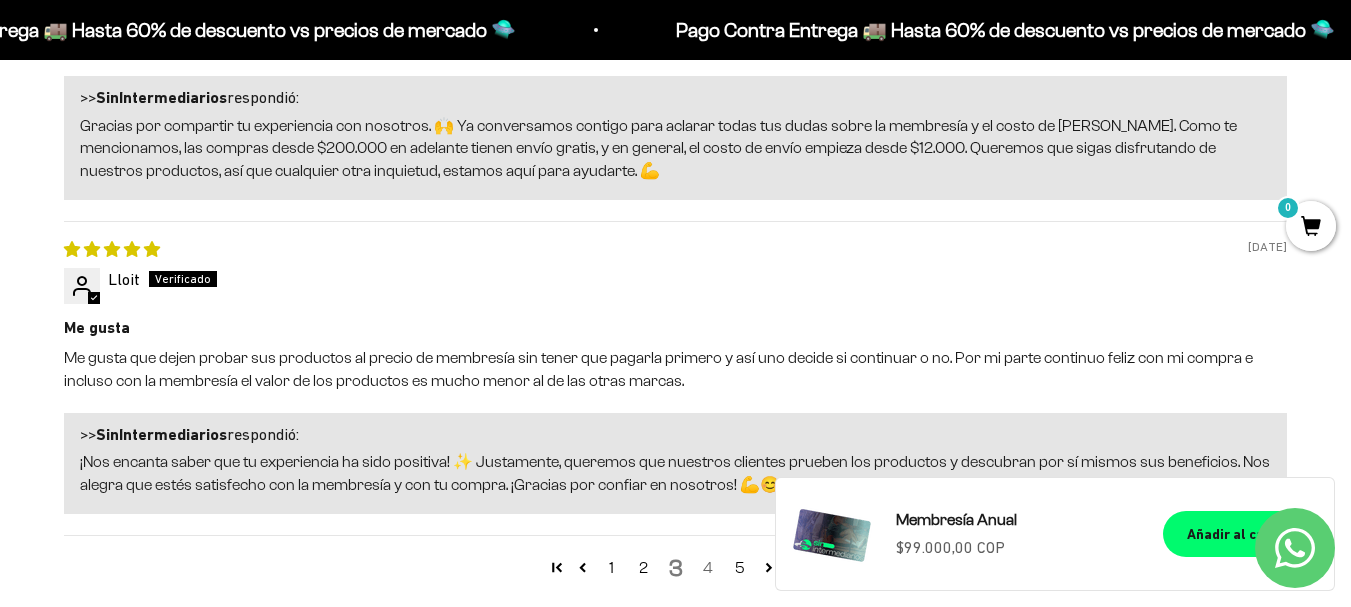 click on "4" at bounding box center [708, 568] 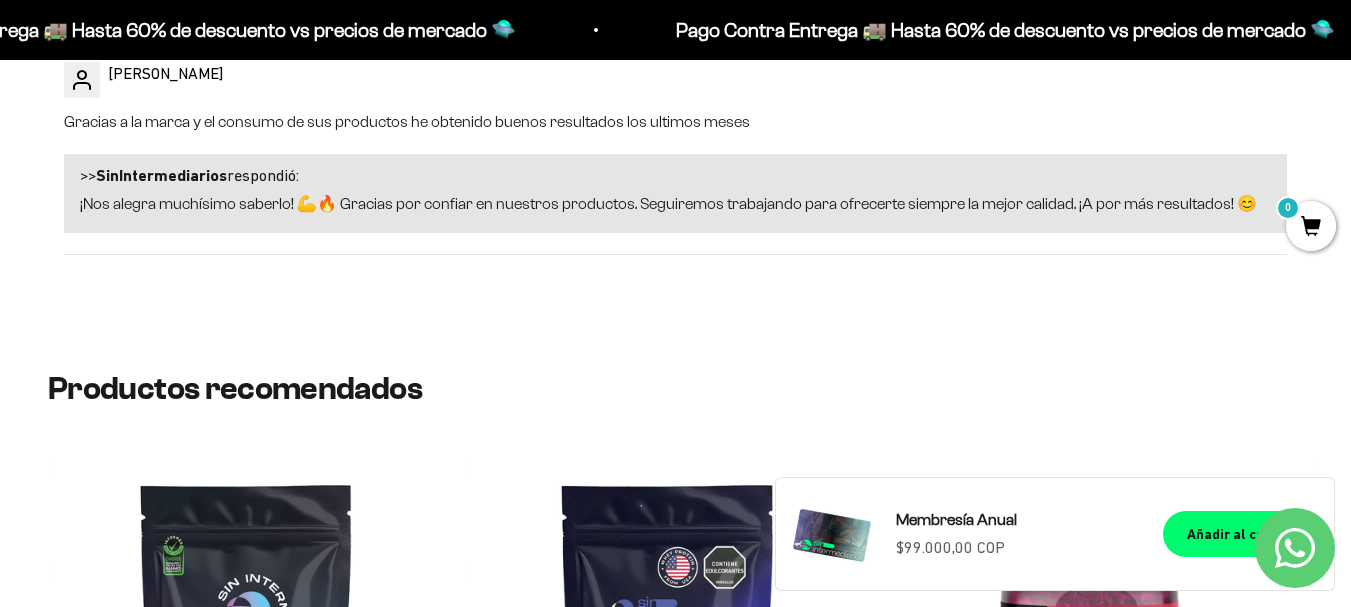 scroll, scrollTop: 2682, scrollLeft: 0, axis: vertical 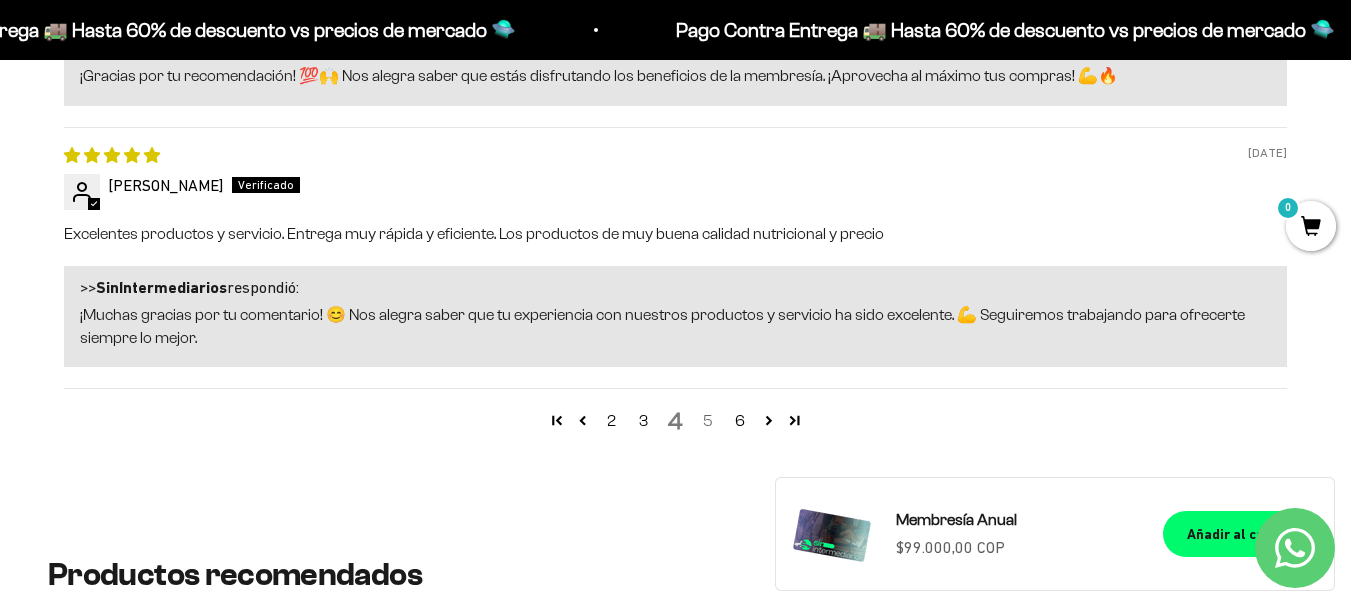 click on "5" at bounding box center (708, 421) 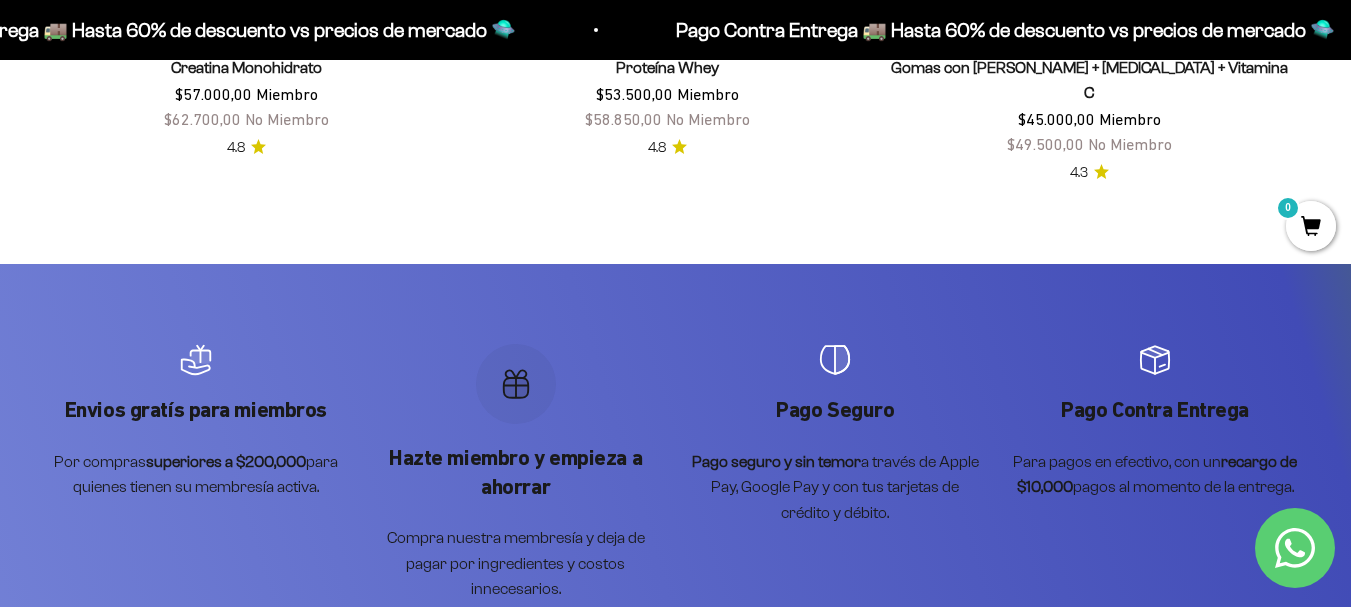 click on "Envios gratís para miembros Por compras  superiores a $200,000  para quienes tienen su membresía activa.
Hazte miembro y empieza a ahorrar Compra nuestra membresía y deja de pagar por ingredientes y costos innecesarios. Ahorra hasta un 70% versus precios del mercado.
Pago Seguro Pago seguro y sin temor  a través de Apple Pay, Google Pay y con tus tarjetas de crédito y débito.
Pago Contra Entrega Para pagos en efectivo, con un  recargo de $10,000  pagos al momento de la entrega." at bounding box center (675, 510) 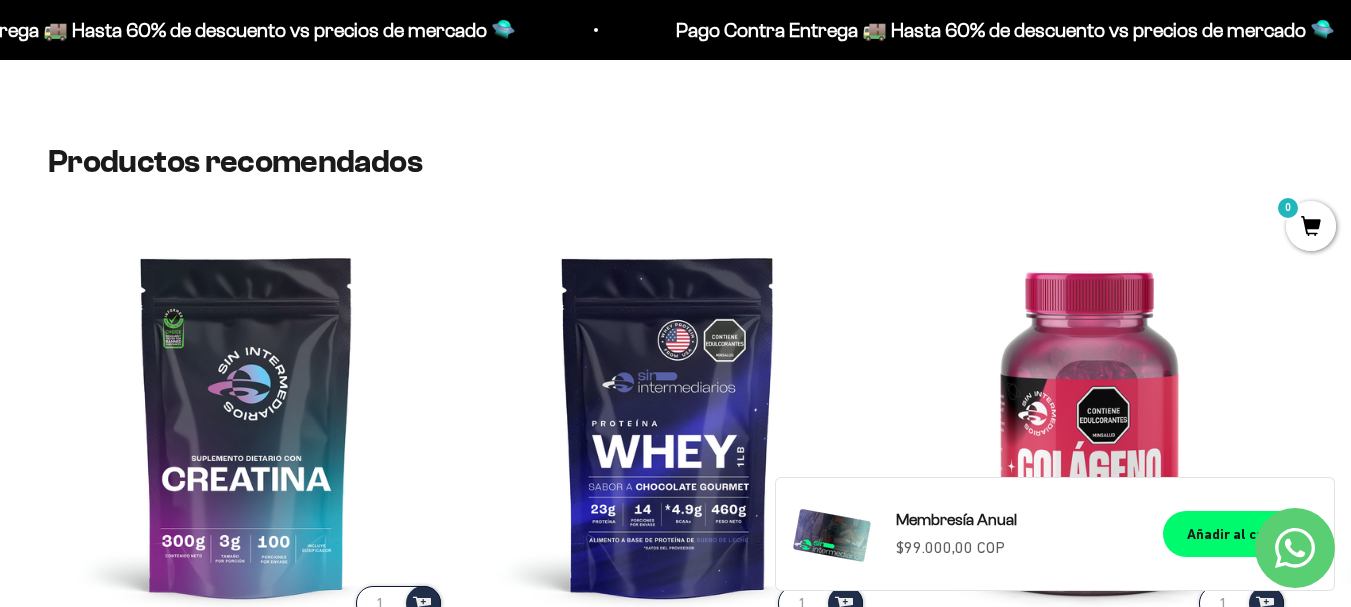 scroll, scrollTop: 2682, scrollLeft: 0, axis: vertical 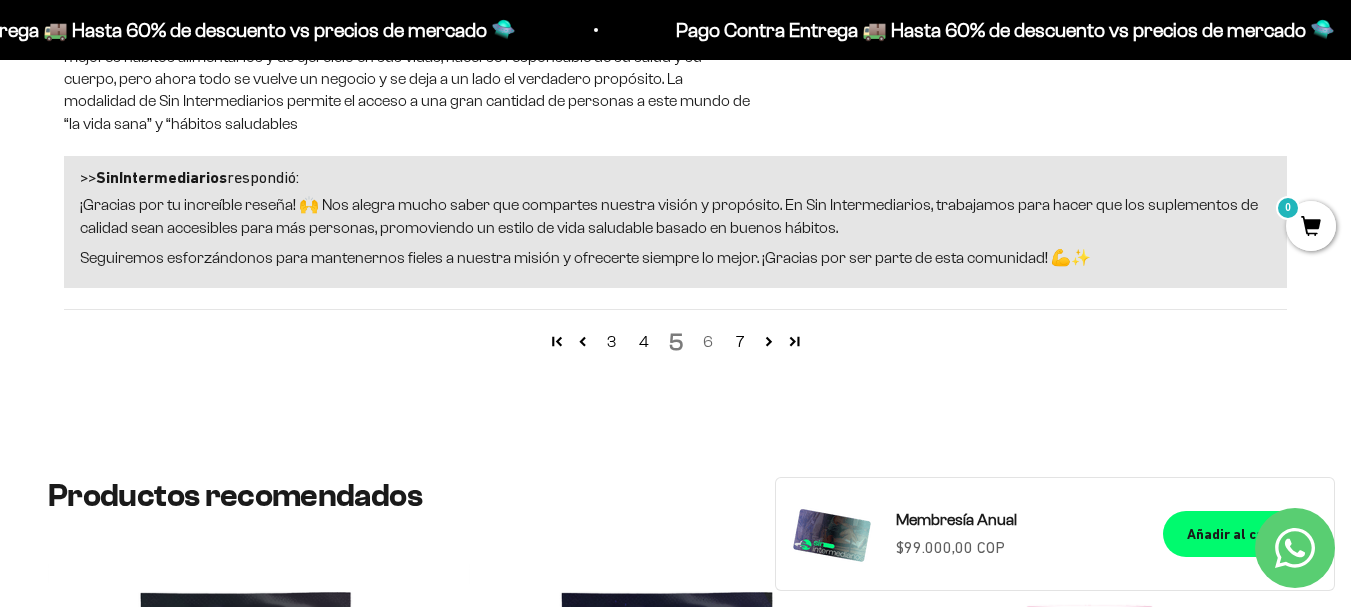 click on "6" at bounding box center [708, 342] 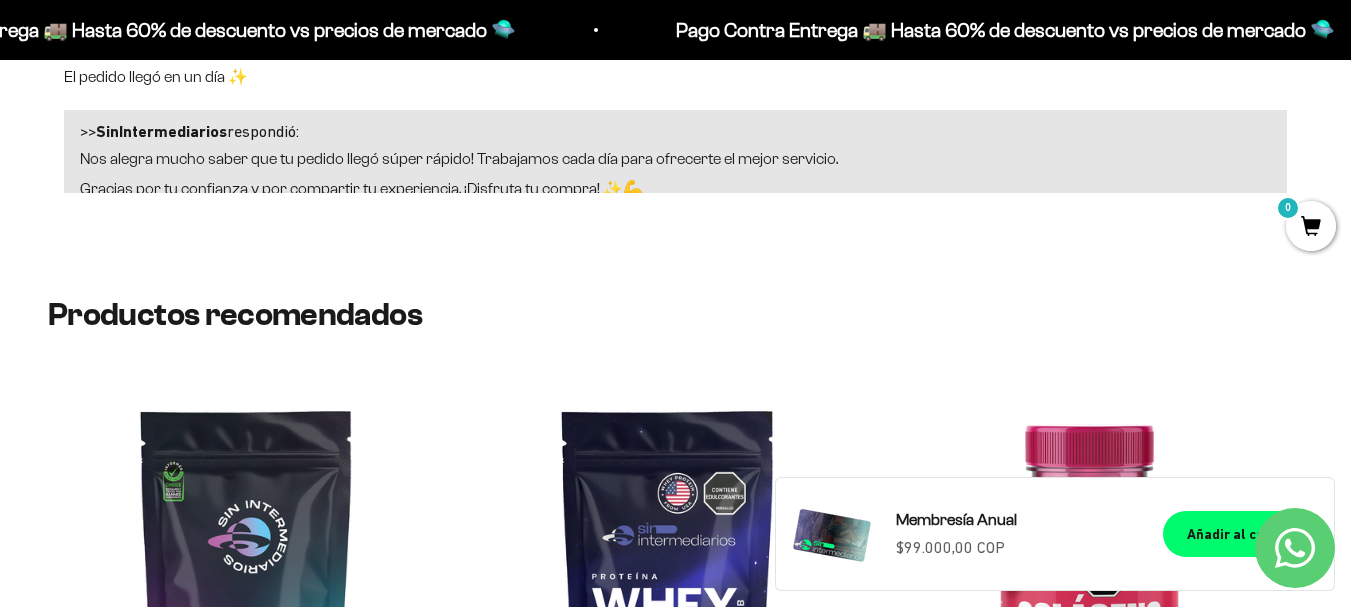 scroll, scrollTop: 2682, scrollLeft: 0, axis: vertical 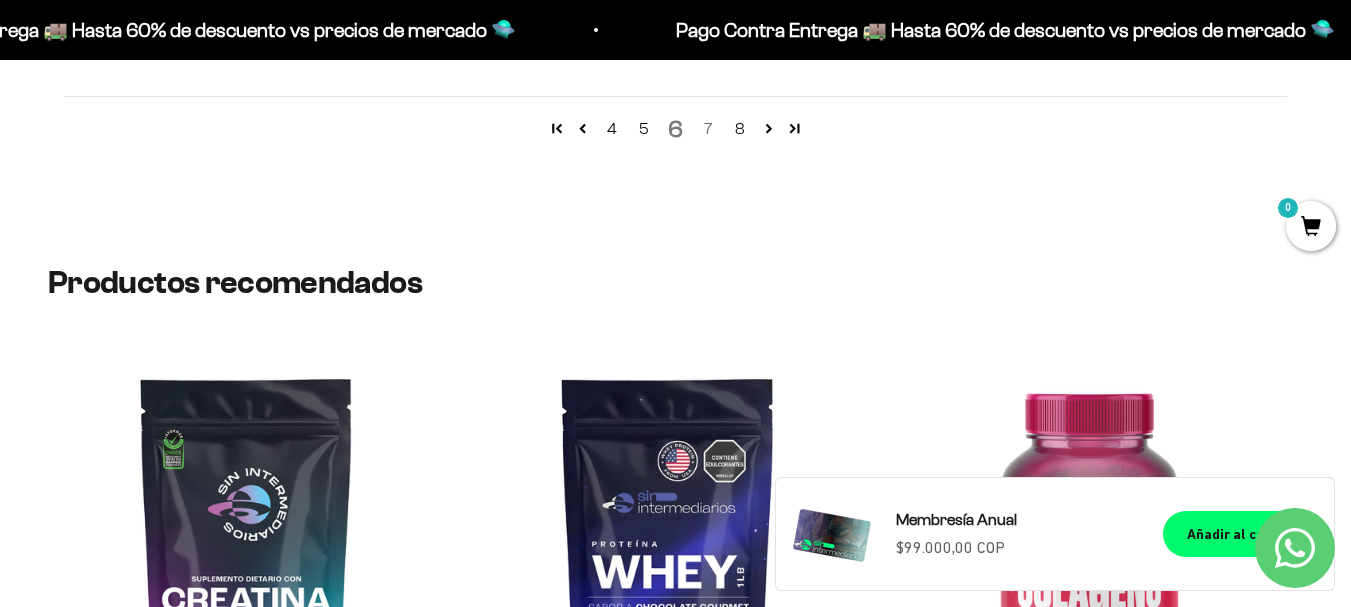 click on "7" at bounding box center [708, 129] 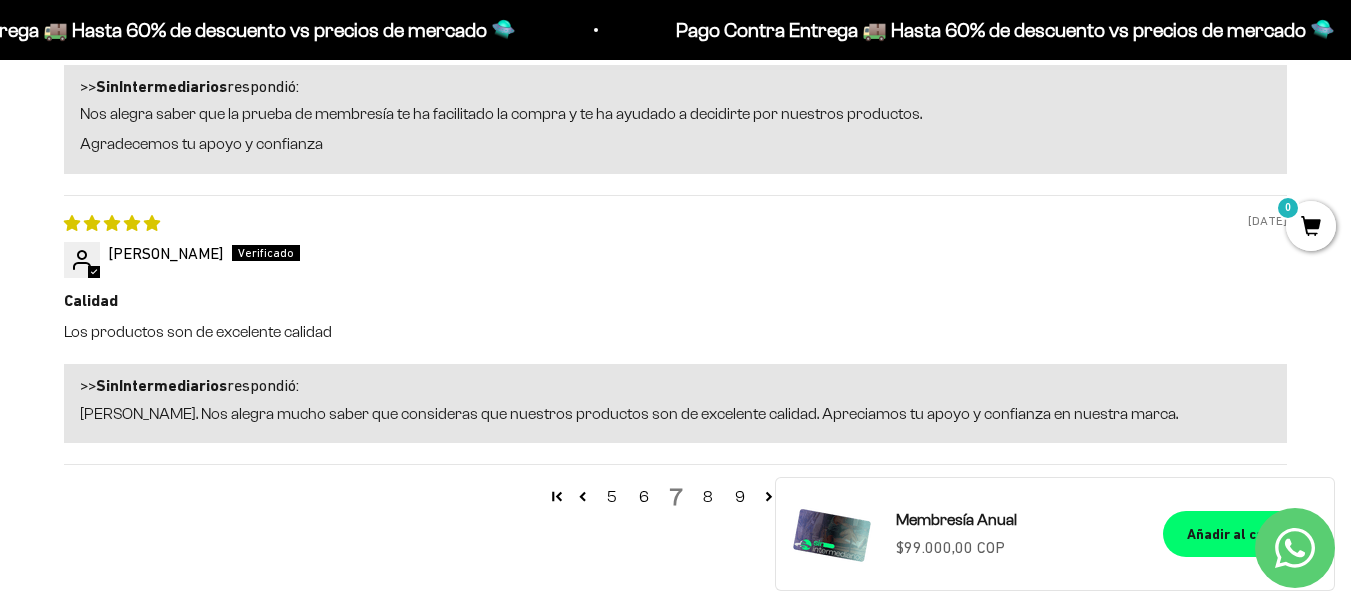 scroll, scrollTop: 3920, scrollLeft: 0, axis: vertical 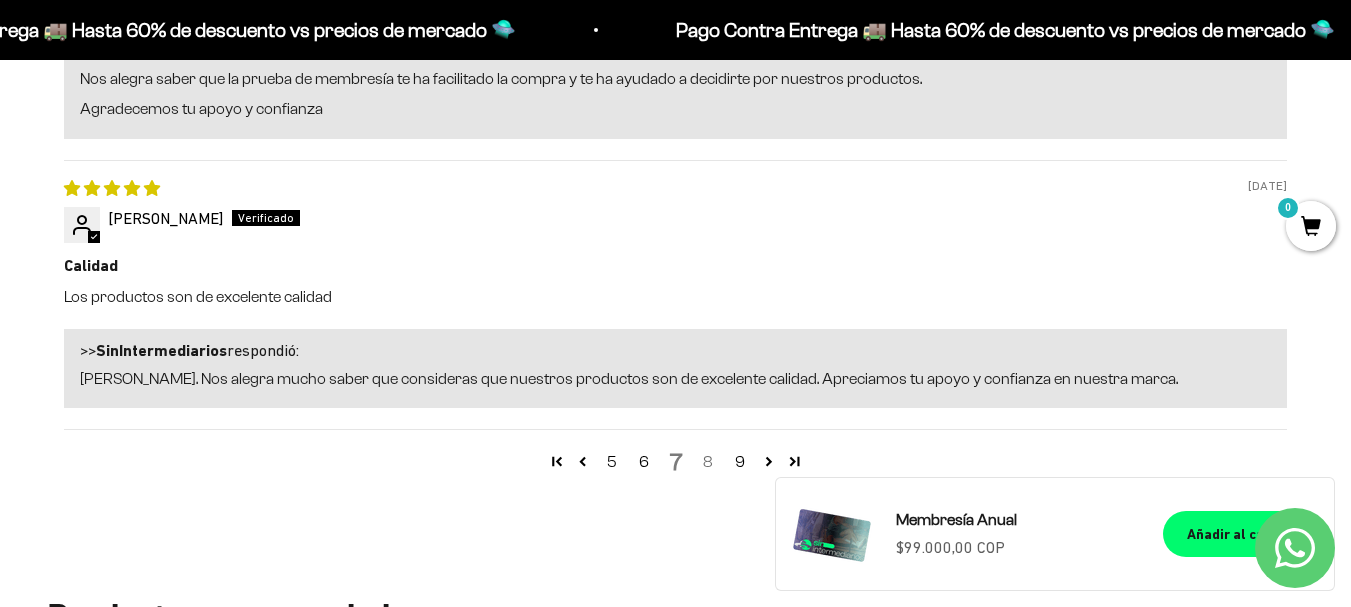 click on "8" at bounding box center (708, 462) 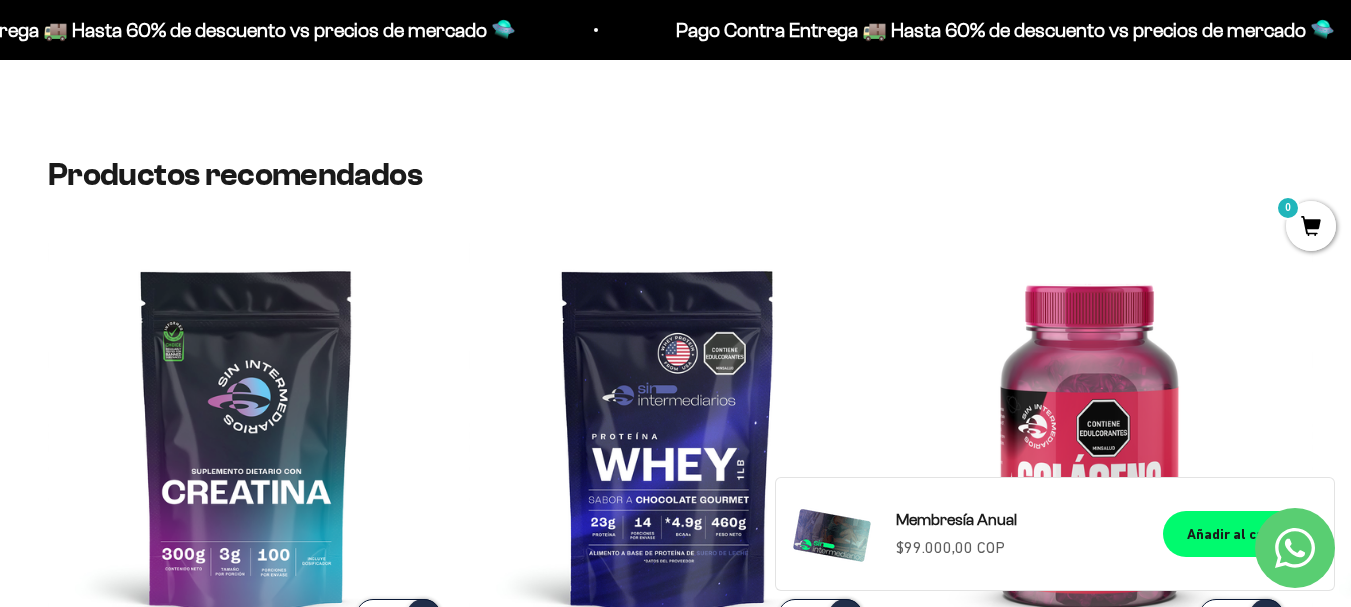 scroll, scrollTop: 2682, scrollLeft: 0, axis: vertical 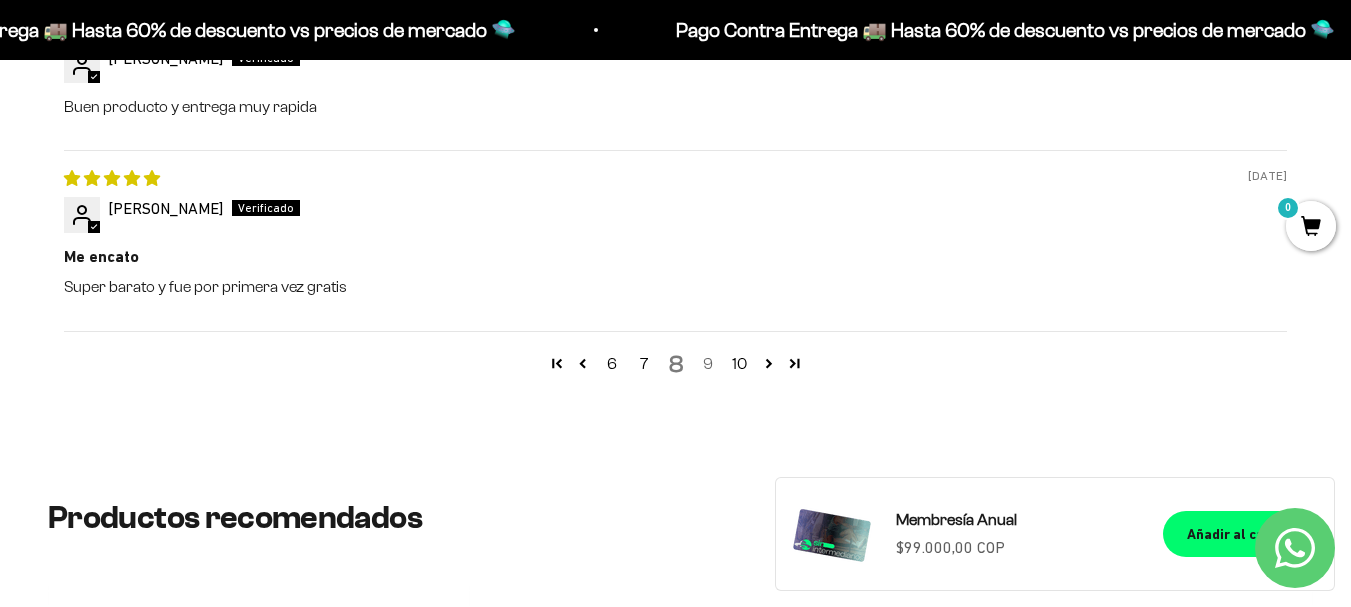 click on "9" at bounding box center (708, 364) 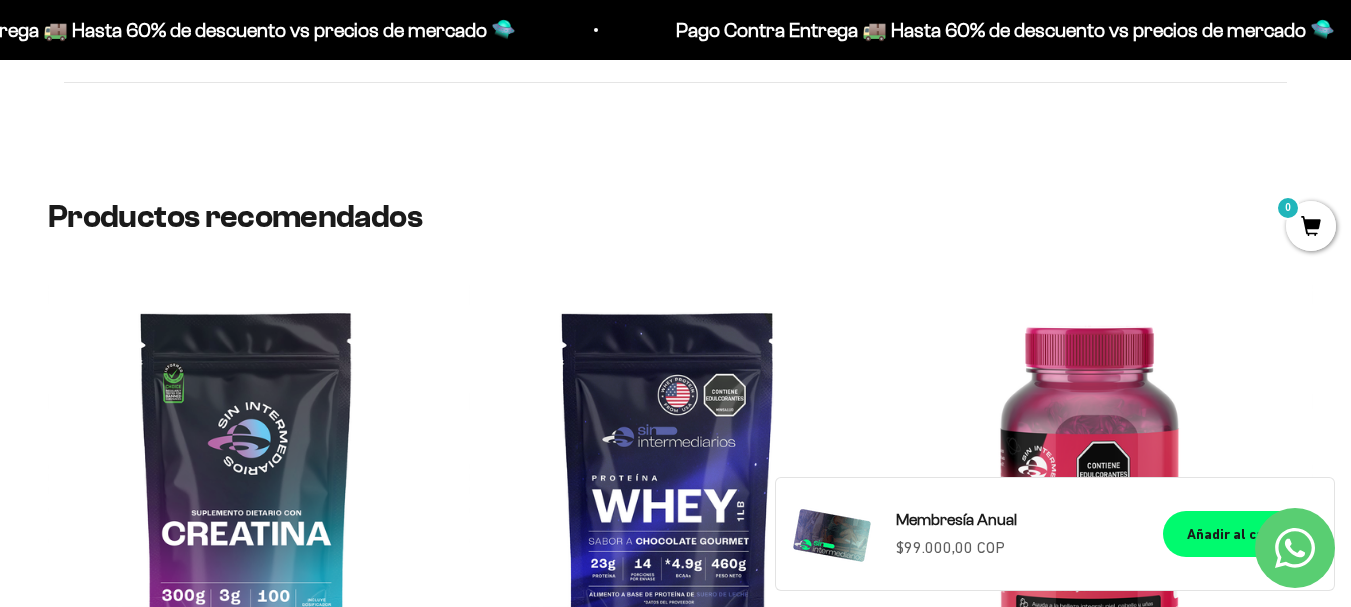 scroll, scrollTop: 2682, scrollLeft: 0, axis: vertical 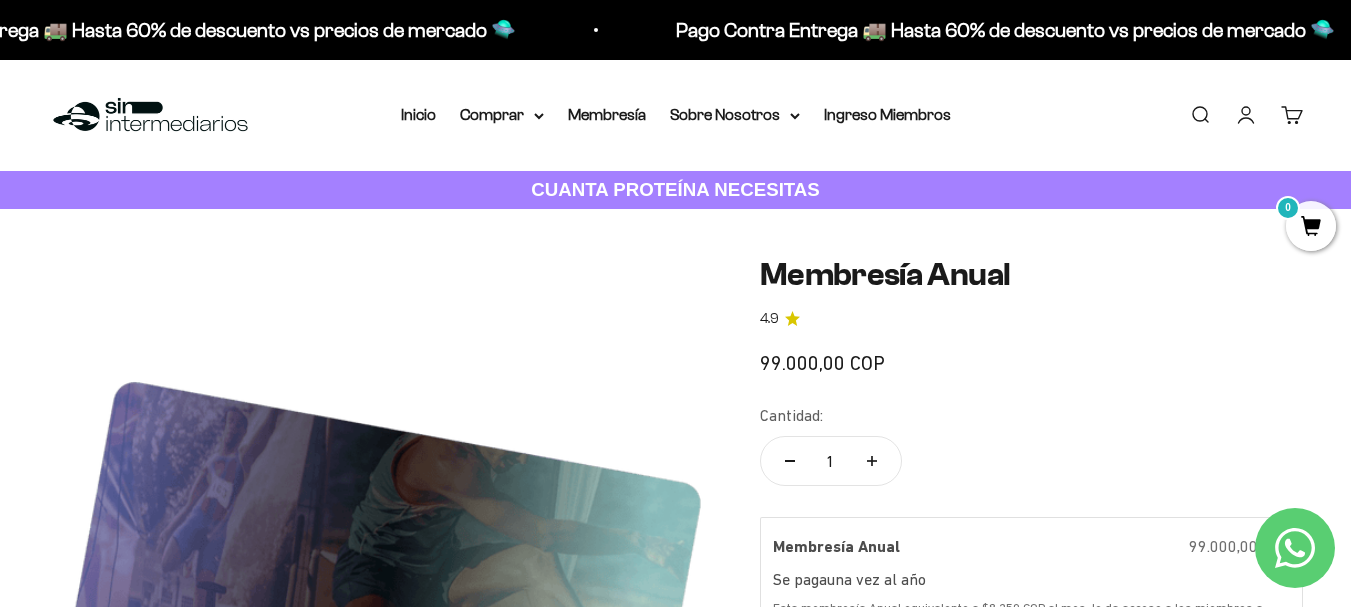 click on "Inicio
Comprar
Proteínas
Ver Todos
Whey
Iso
Vegan Pancakes Shaker" at bounding box center (0, 0) 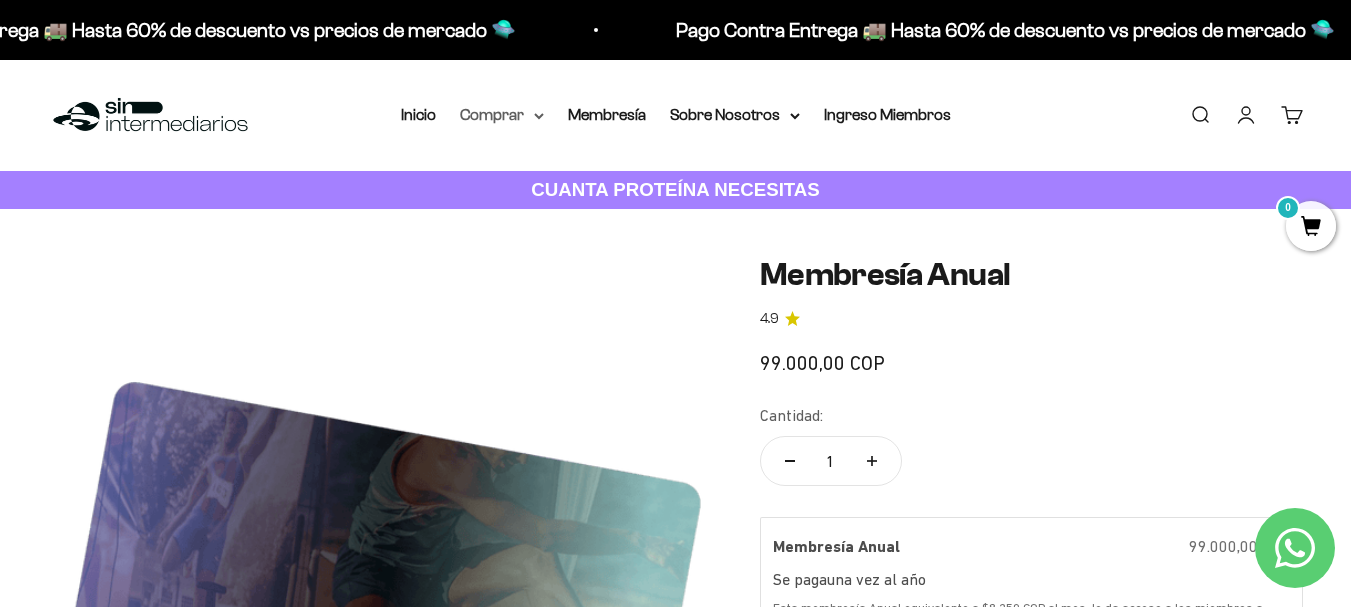 click on "Comprar" at bounding box center (502, 115) 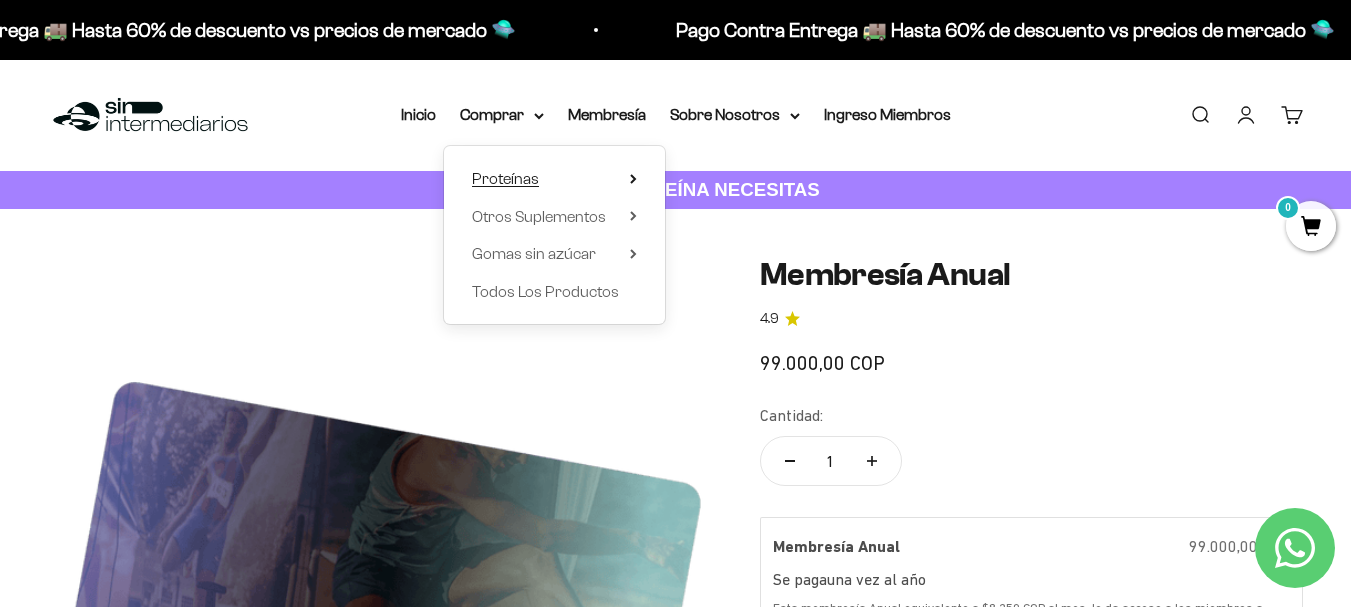 click 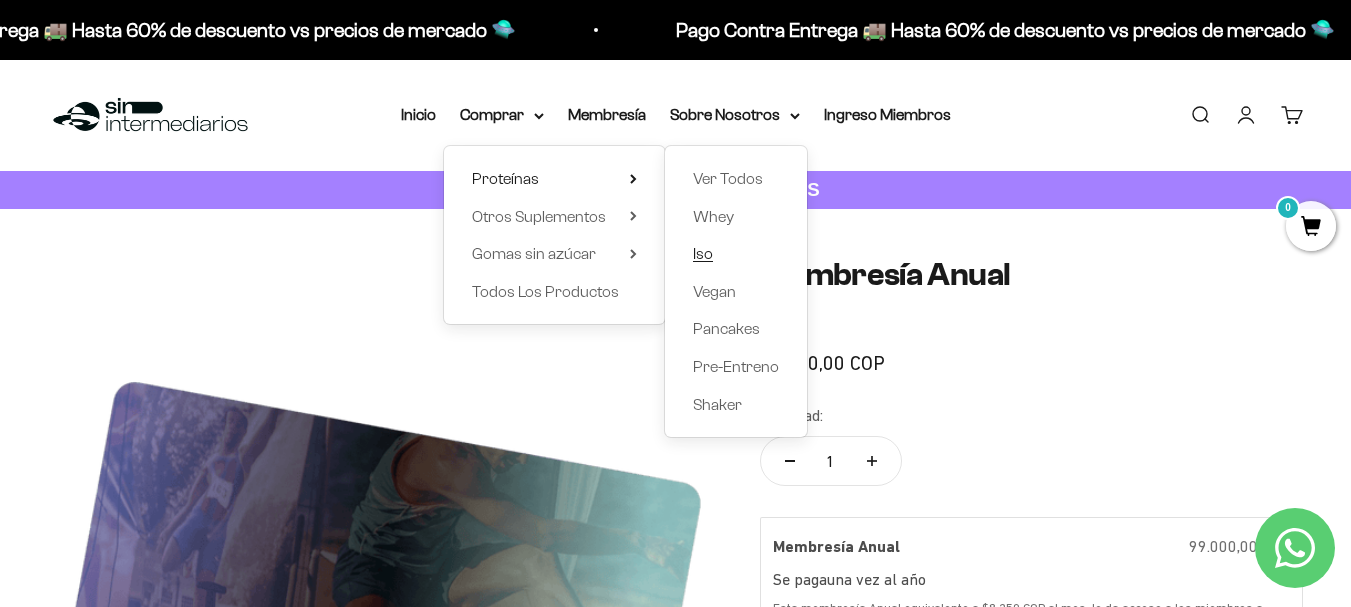 click on "Iso" at bounding box center (703, 253) 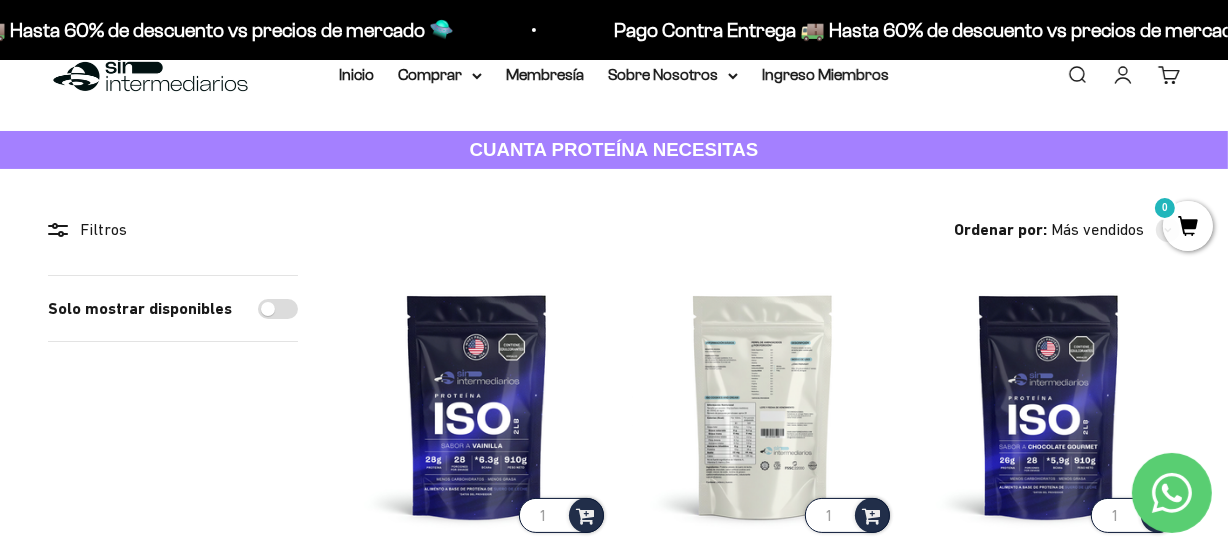 scroll, scrollTop: 0, scrollLeft: 0, axis: both 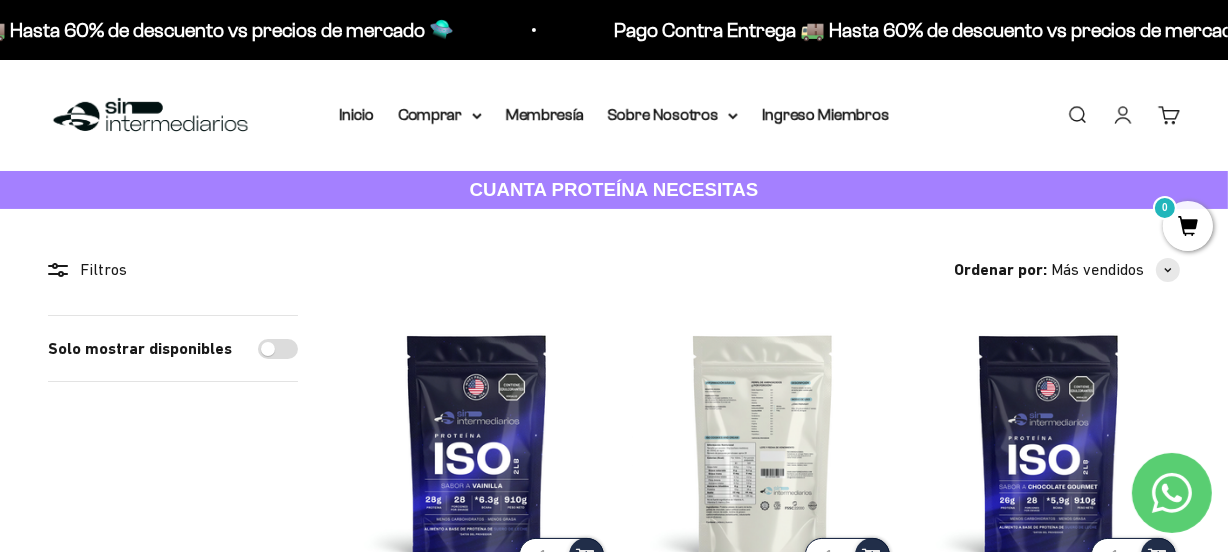 click at bounding box center [763, 446] 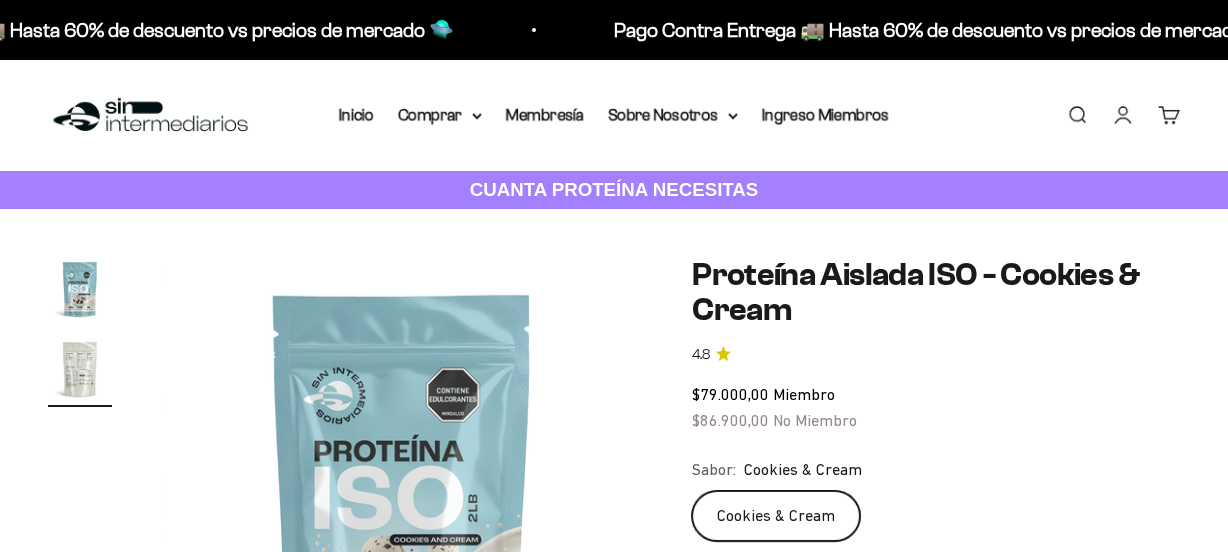 scroll, scrollTop: 112, scrollLeft: 0, axis: vertical 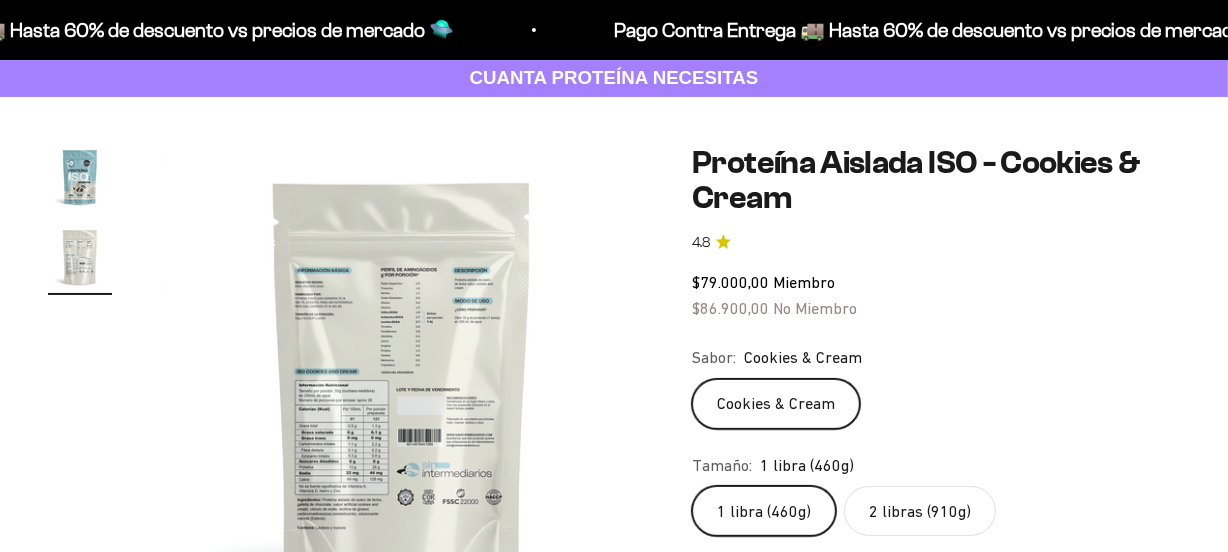 click at bounding box center (402, 387) 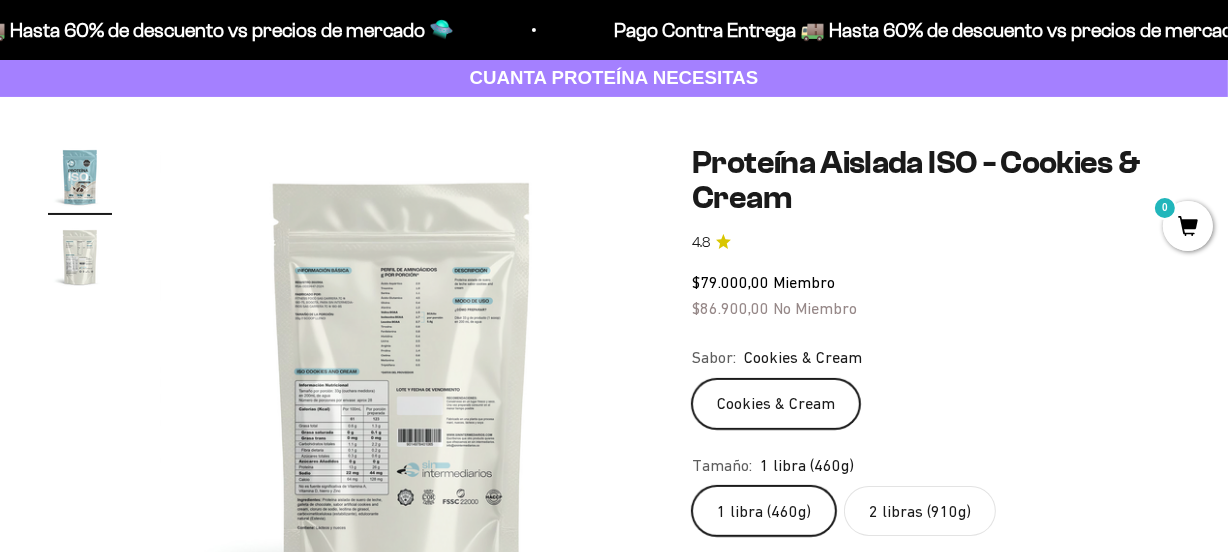 scroll, scrollTop: 0, scrollLeft: 76, axis: horizontal 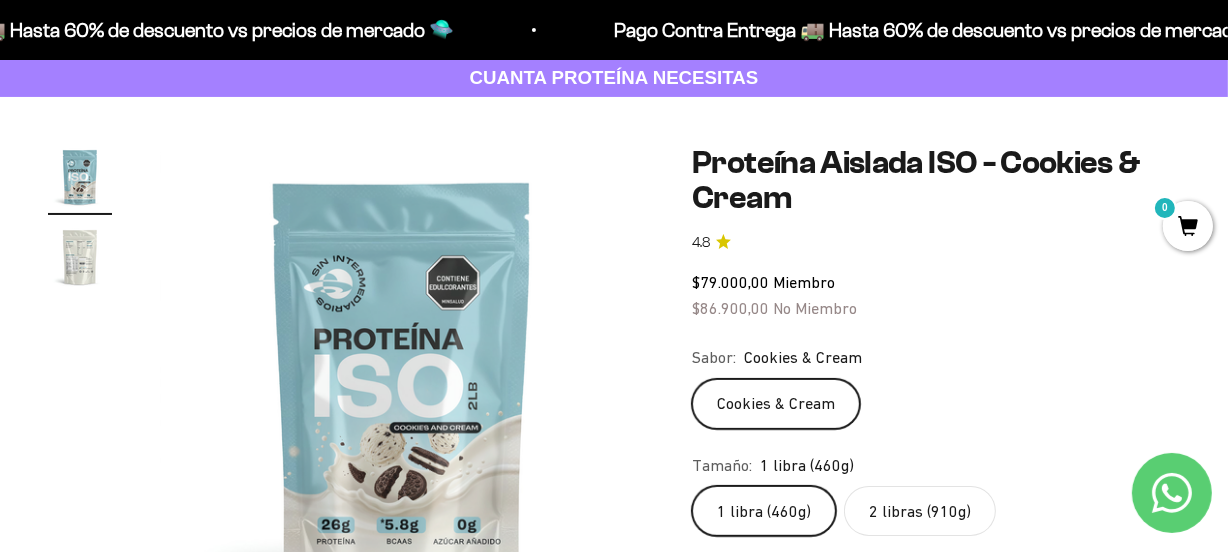 click at bounding box center (402, 387) 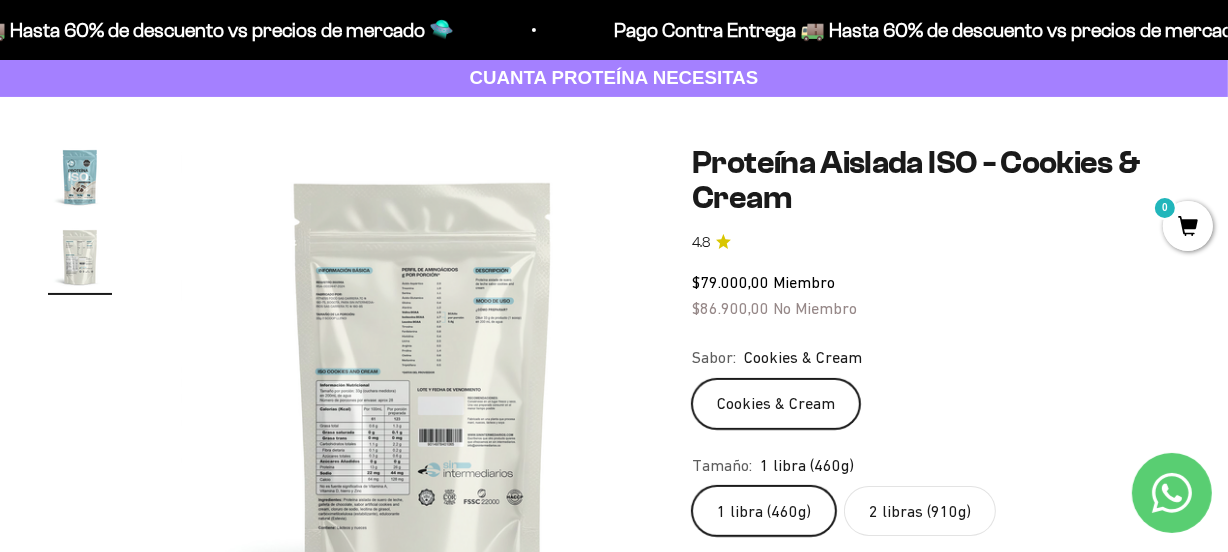 scroll, scrollTop: 0, scrollLeft: 496, axis: horizontal 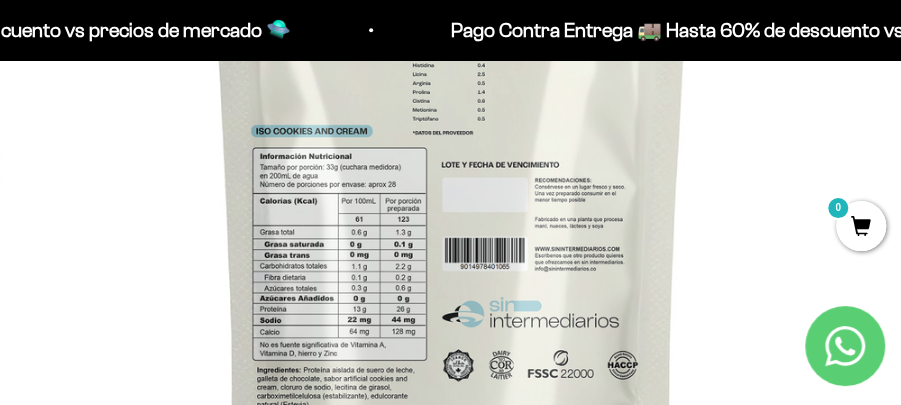 click at bounding box center (451, 159) 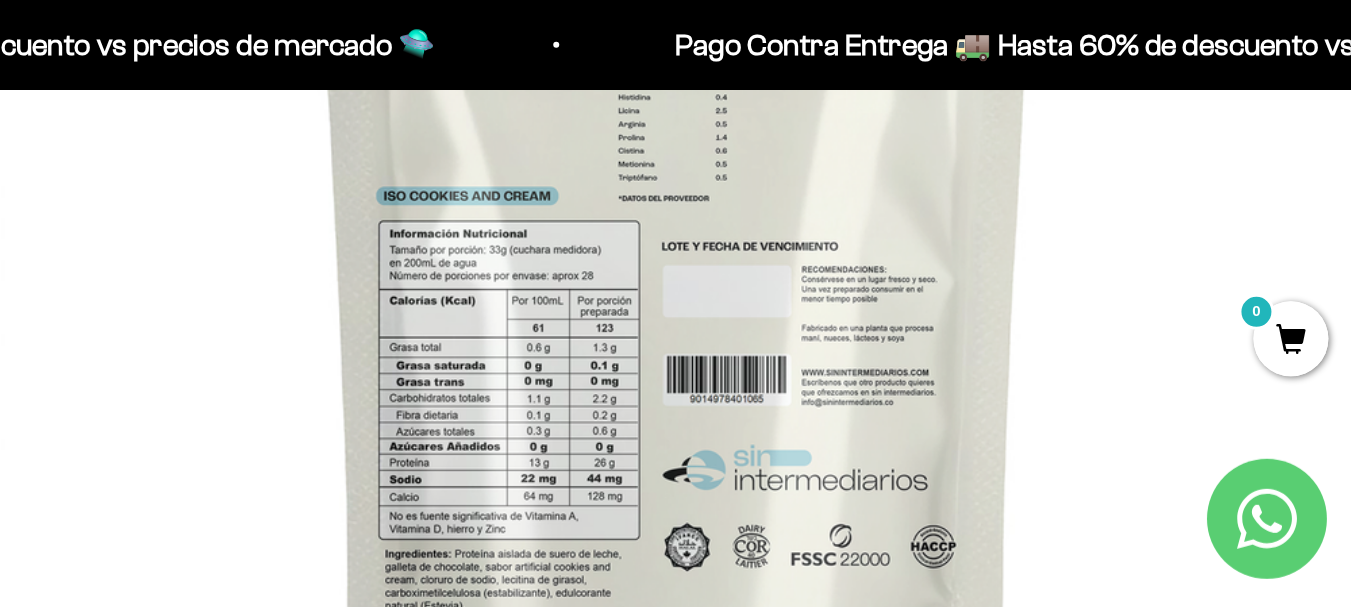 scroll, scrollTop: 501, scrollLeft: 0, axis: vertical 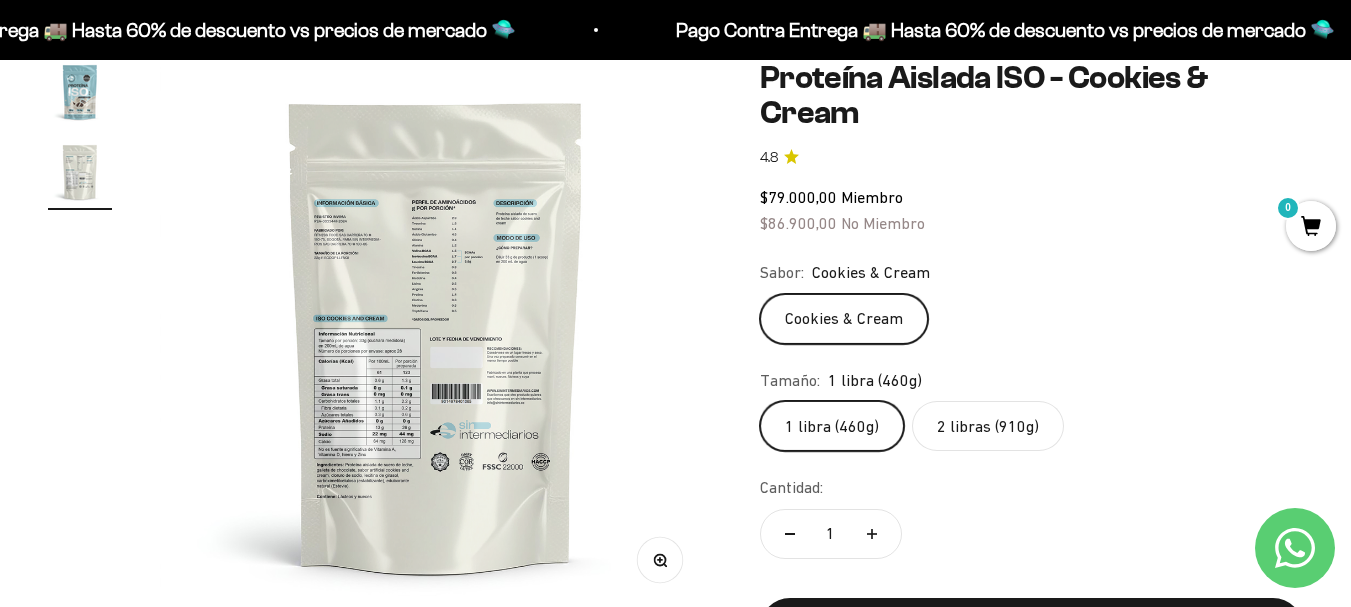 click on "2 libras (910g)" 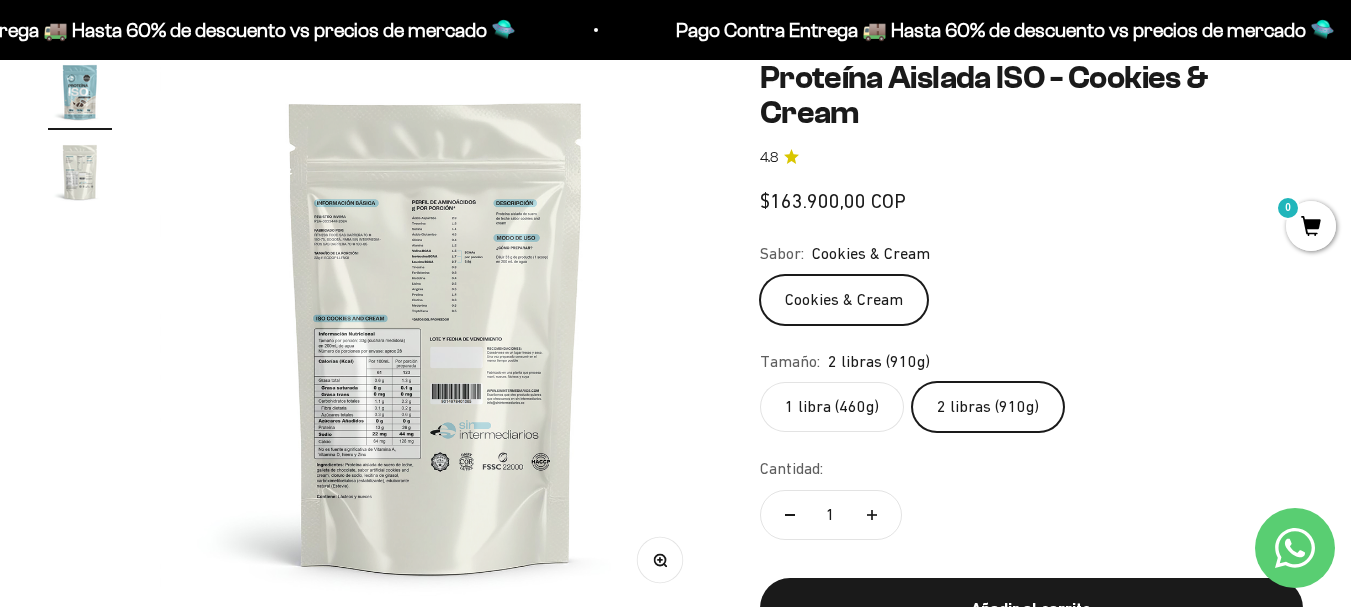 scroll, scrollTop: 0, scrollLeft: 0, axis: both 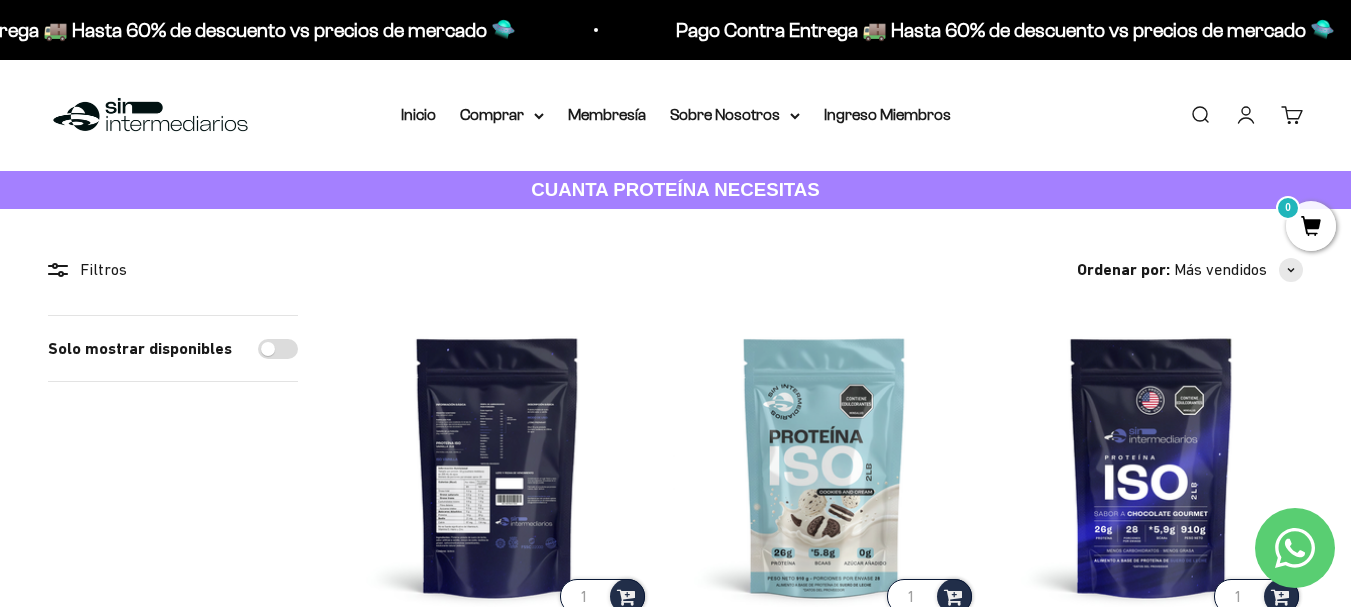 click at bounding box center (497, 466) 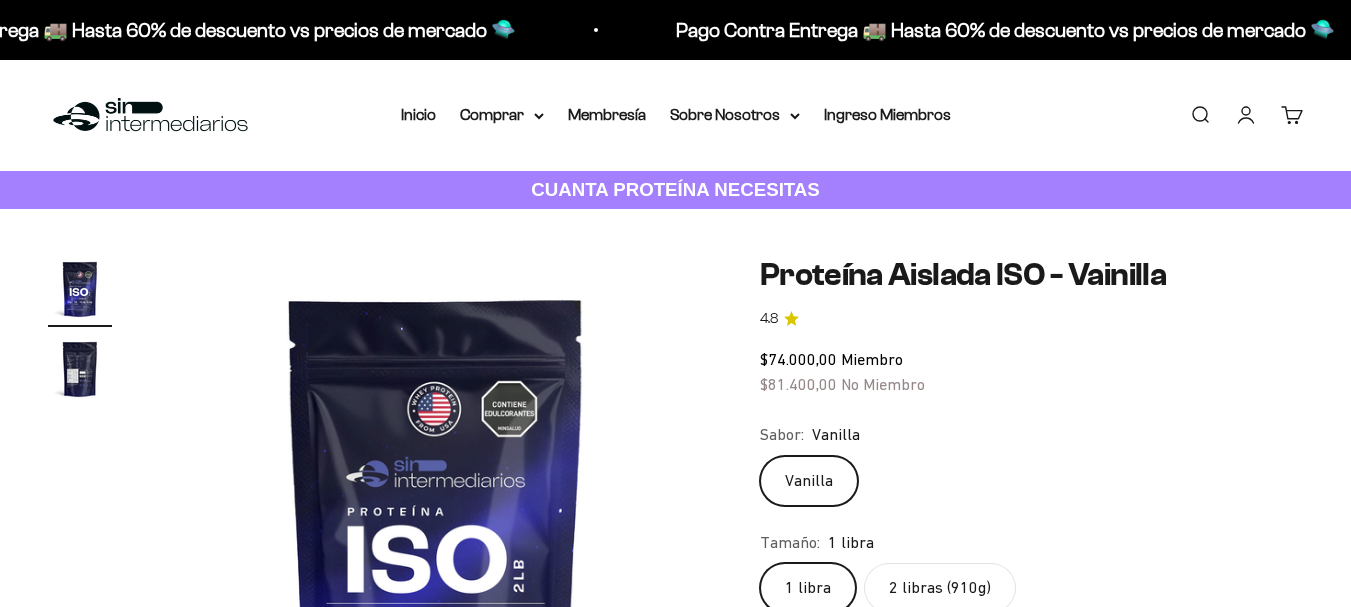 scroll, scrollTop: 0, scrollLeft: 0, axis: both 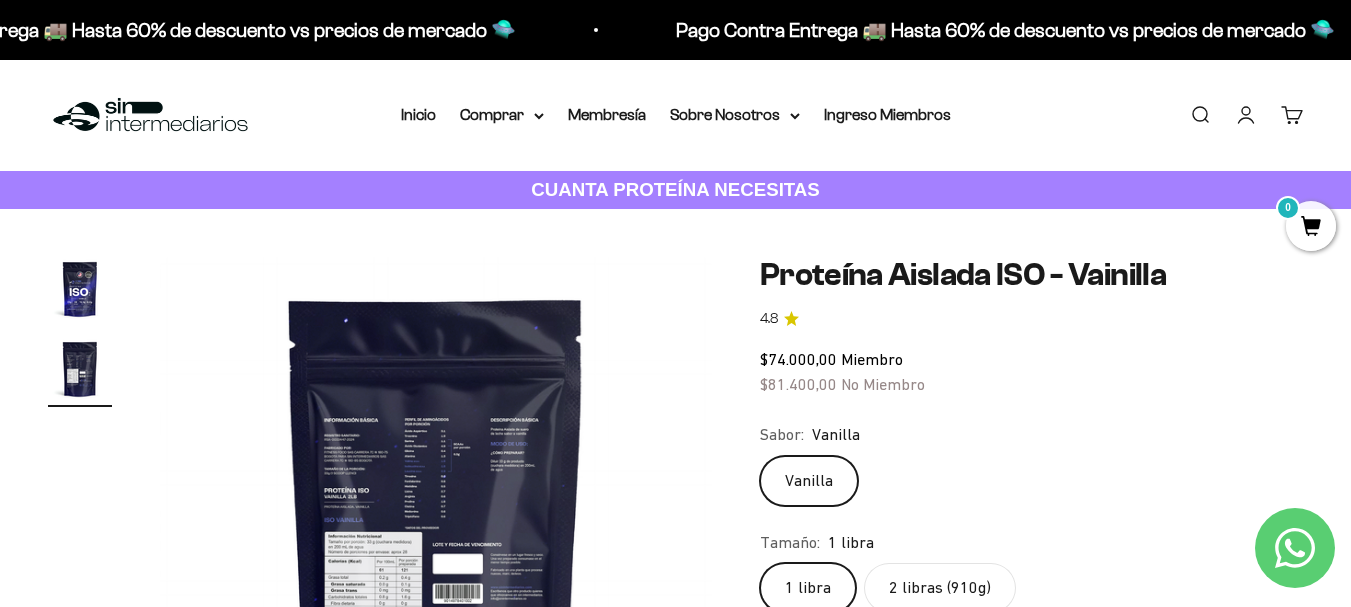 click at bounding box center [436, 533] 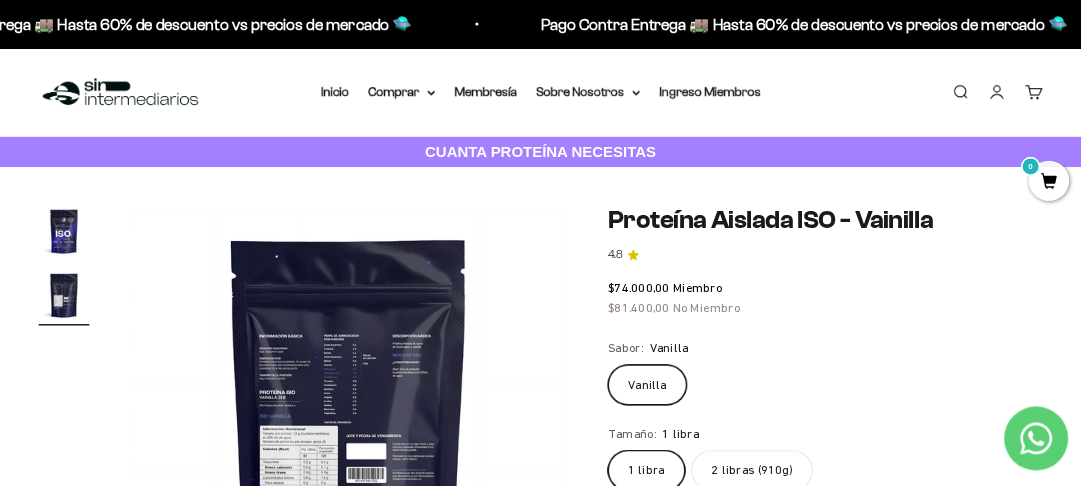 scroll, scrollTop: 0, scrollLeft: 531, axis: horizontal 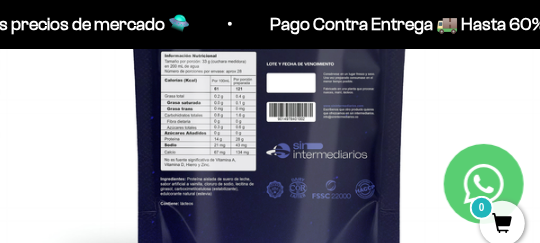 click at bounding box center [270, 53] 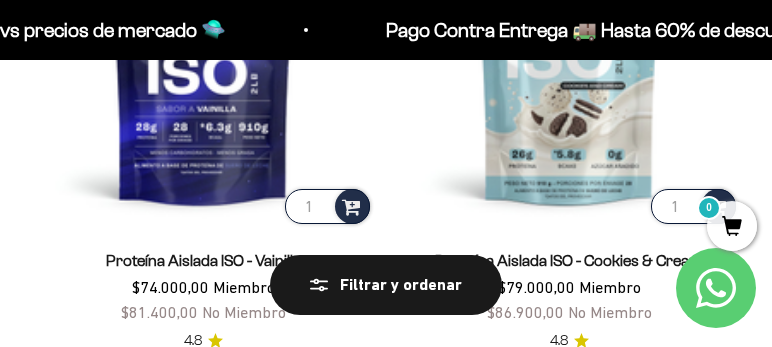 scroll, scrollTop: 422, scrollLeft: 0, axis: vertical 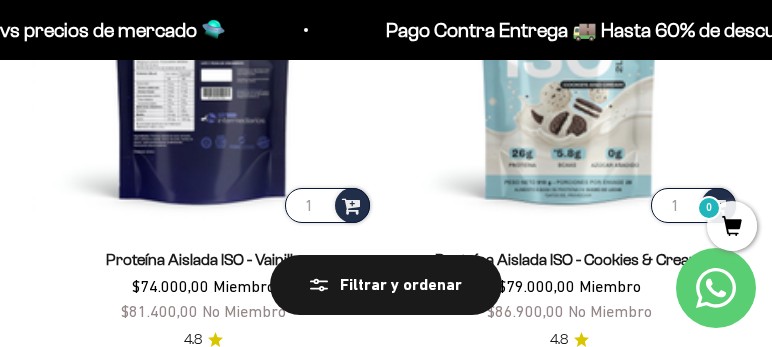 click at bounding box center (203, 56) 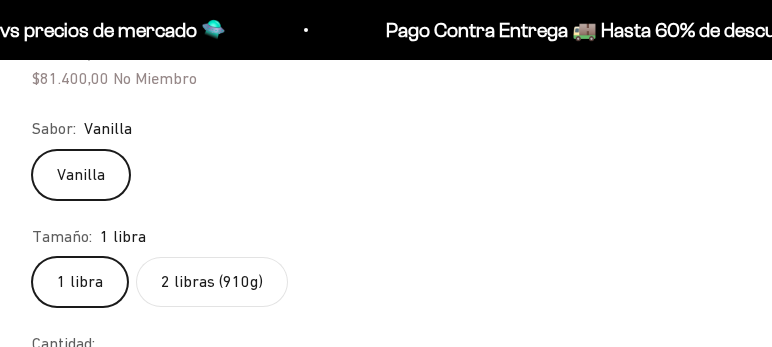 scroll, scrollTop: 1054, scrollLeft: 0, axis: vertical 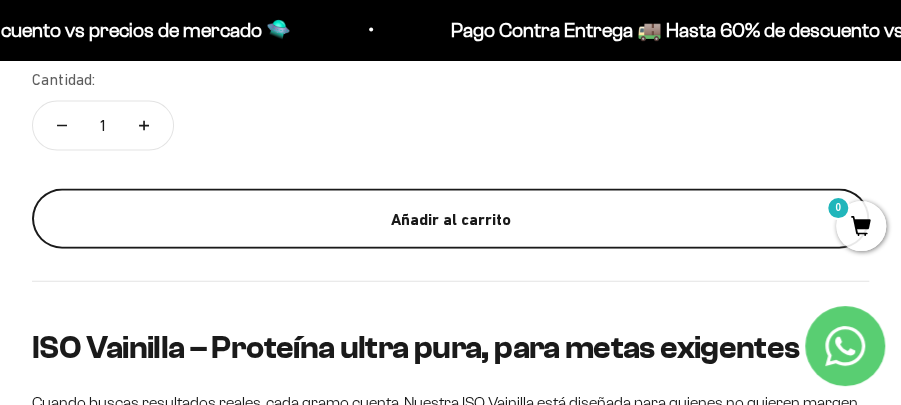 click on "Añadir al carrito" at bounding box center (450, 220) 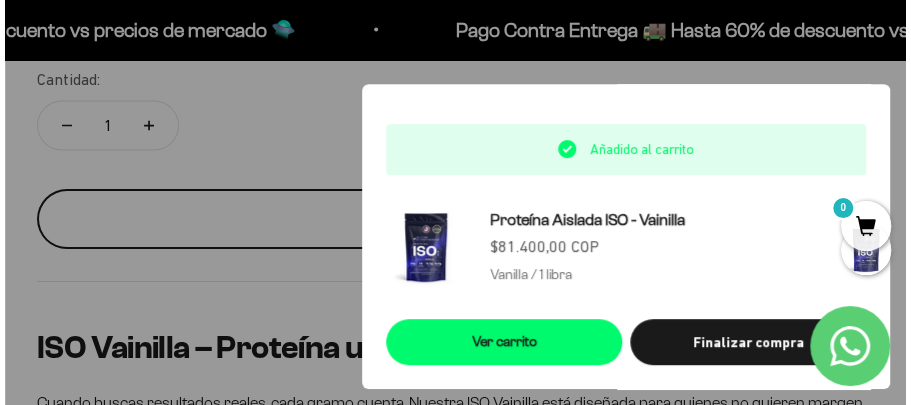scroll, scrollTop: 1465, scrollLeft: 0, axis: vertical 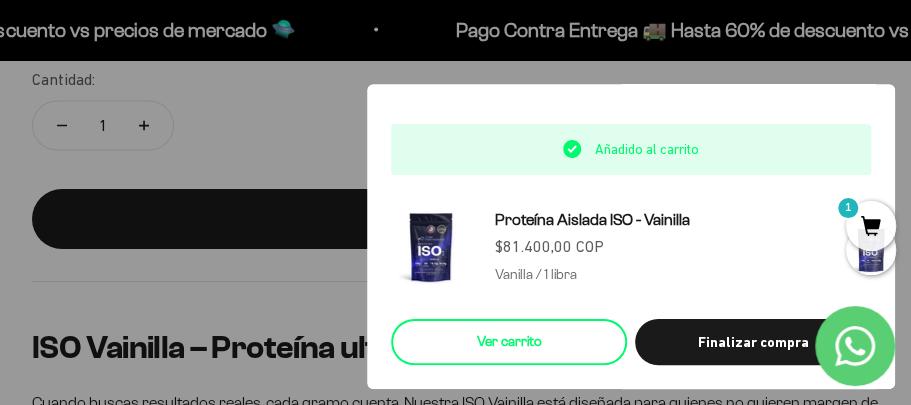 click on "Ver carrito" at bounding box center (509, 342) 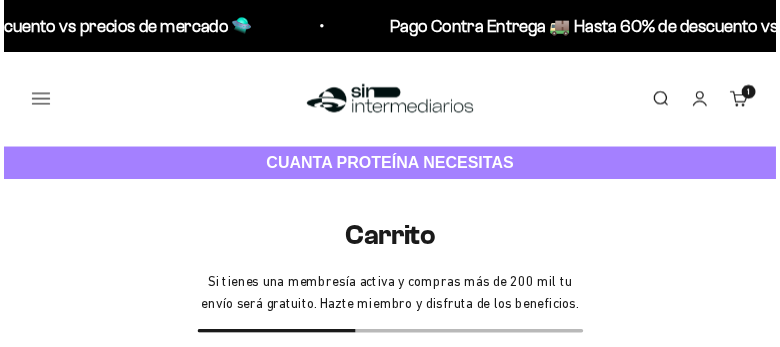 scroll, scrollTop: 0, scrollLeft: 0, axis: both 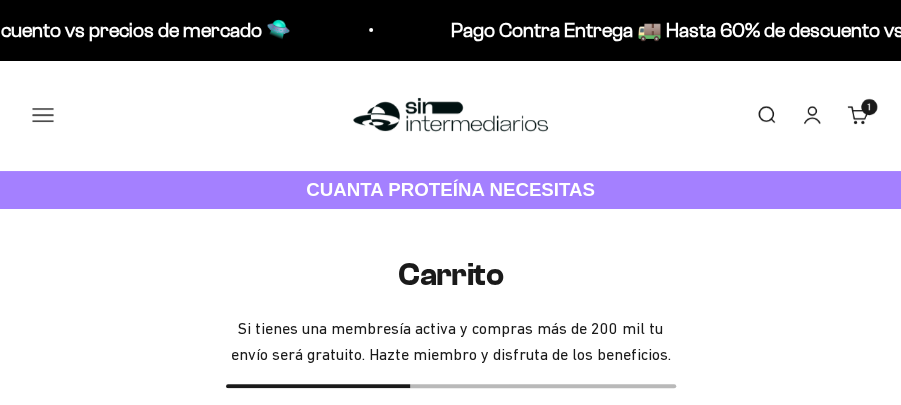 click on "Menú" at bounding box center [43, 115] 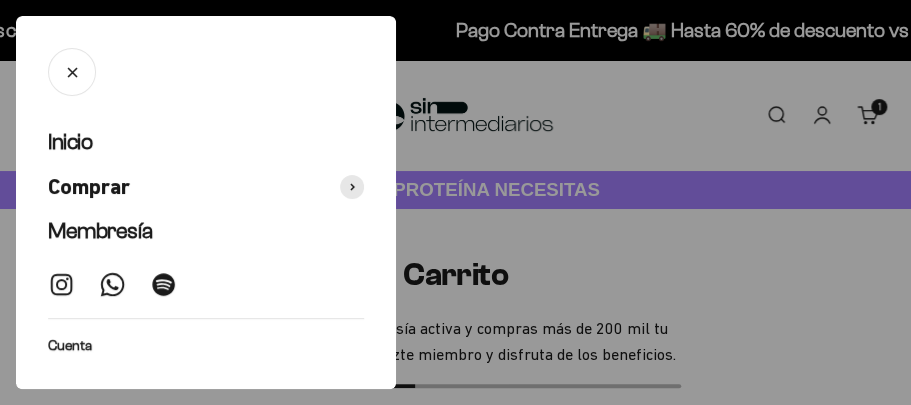 click on "Ir al contenido
Pago Contra Entrega 🚚 Hasta 60% de descuento vs precios de mercado 🛸
Pago Contra Entrega 🚚 Hasta 60% de descuento vs precios de mercado 🛸
Pago Contra Entrega 🚚 Hasta 60% de descuento vs precios de mercado 🛸
Pago Contra Entrega 🚚 Hasta 60% de descuento vs precios de mercado 🛸
Pago Contra Entrega 🚚 Hasta 60% de descuento vs precios de mercado 🛸
Pago Contra Entrega 🚚 Hasta 60% de descuento vs precios de mercado 🛸
Pago Contra Entrega 🚚 Hasta 60% de descuento vs precios de mercado 🛸
Pago Contra Entrega 🚚 Hasta 60% de descuento vs precios de mercado 🛸
Pago Contra Entrega 🚚 Hasta 60% de descuento vs precios de mercado 🛸
Pago Contra Entrega 🚚 Hasta 60% de descuento vs precios de mercado 🛸
Iso" at bounding box center [455, 1664] 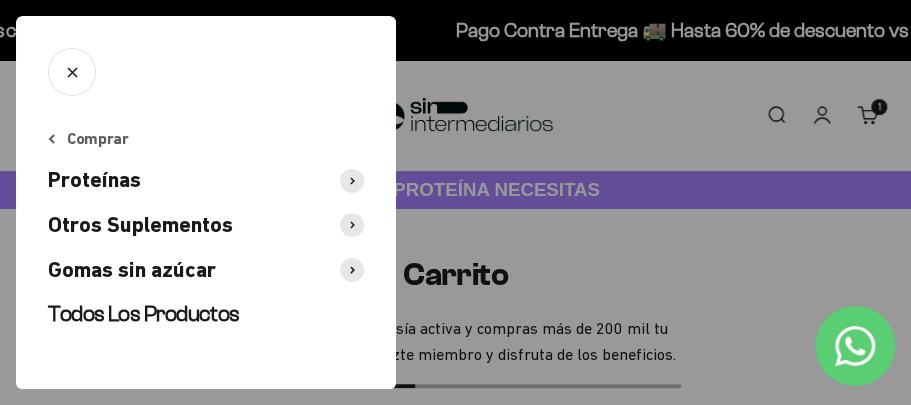 click on "Gomas sin azúcar" at bounding box center (132, 270) 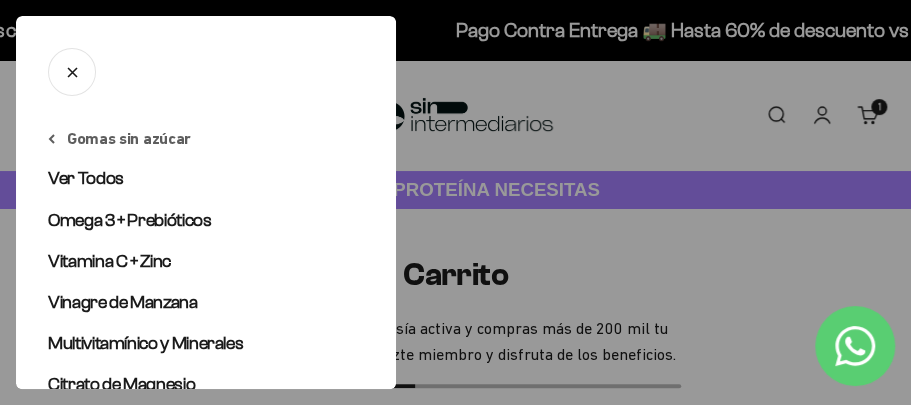 type 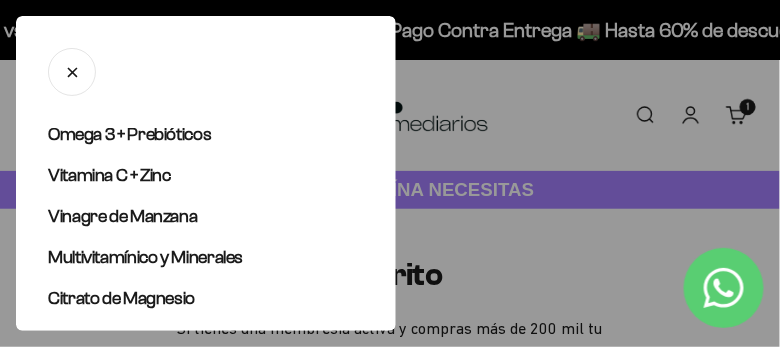 scroll, scrollTop: 132, scrollLeft: 0, axis: vertical 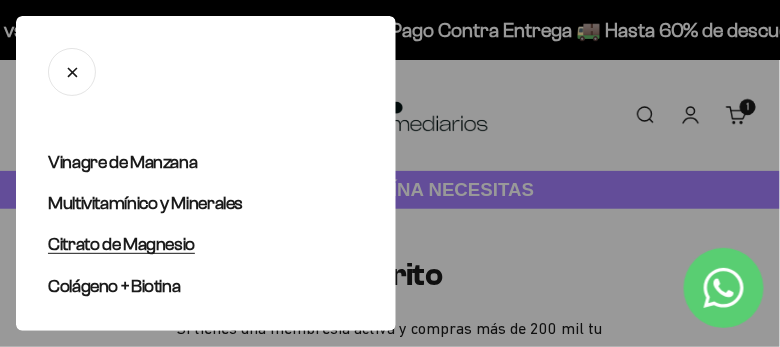 click on "Citrato de Magnesio" at bounding box center [206, 244] 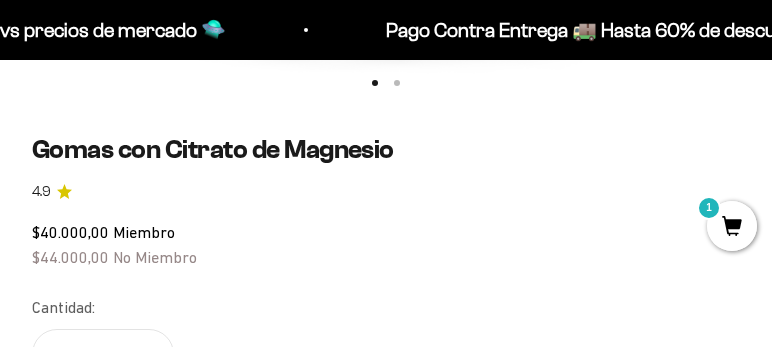 scroll, scrollTop: 1108, scrollLeft: 0, axis: vertical 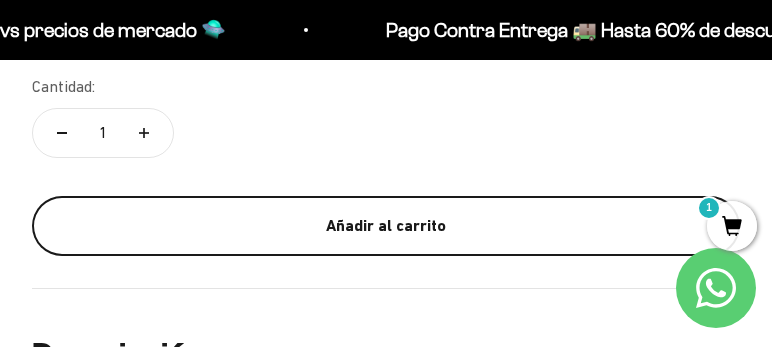 click on "Añadir al carrito" at bounding box center [386, 226] 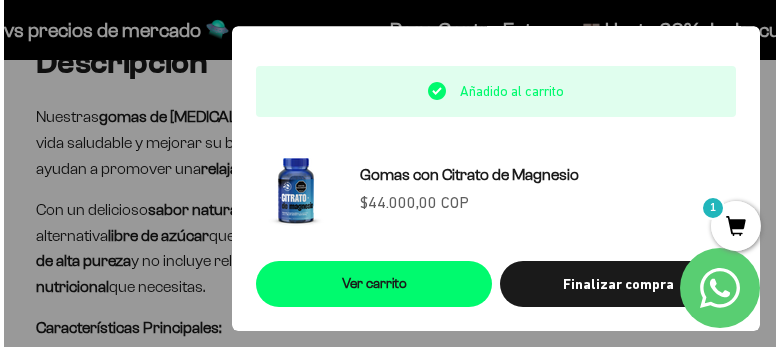 scroll, scrollTop: 1401, scrollLeft: 0, axis: vertical 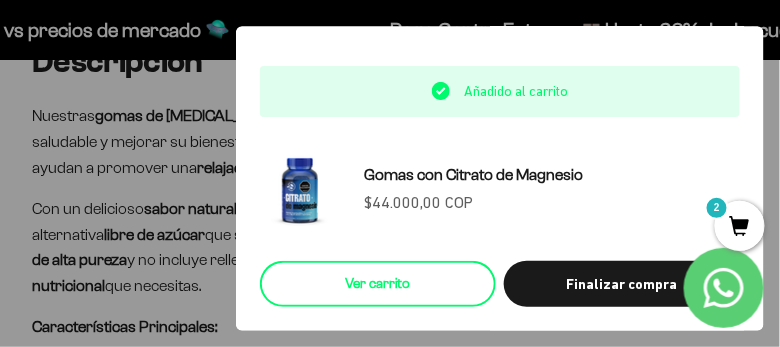 click on "Ver carrito" at bounding box center [378, 284] 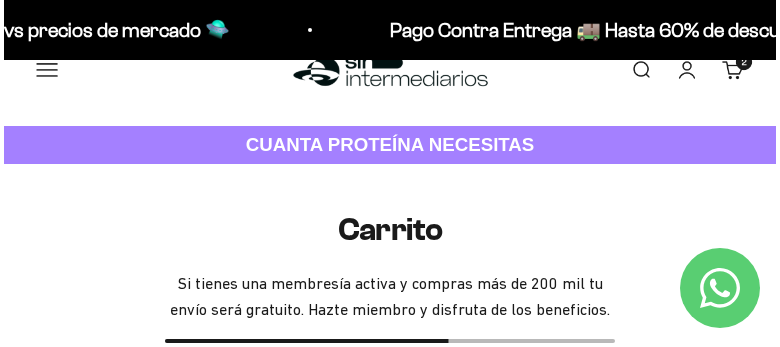 scroll, scrollTop: 0, scrollLeft: 0, axis: both 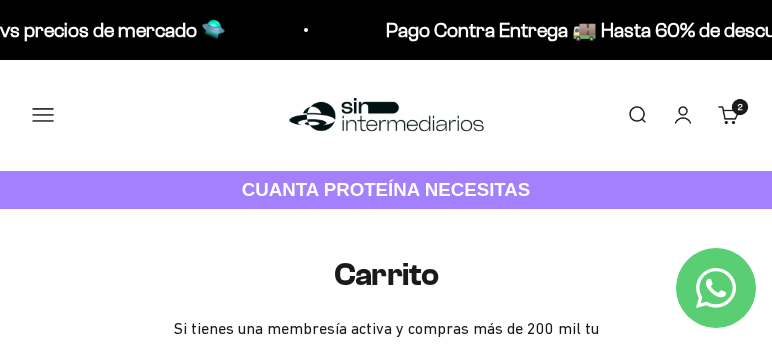 click on "Menú" at bounding box center [43, 115] 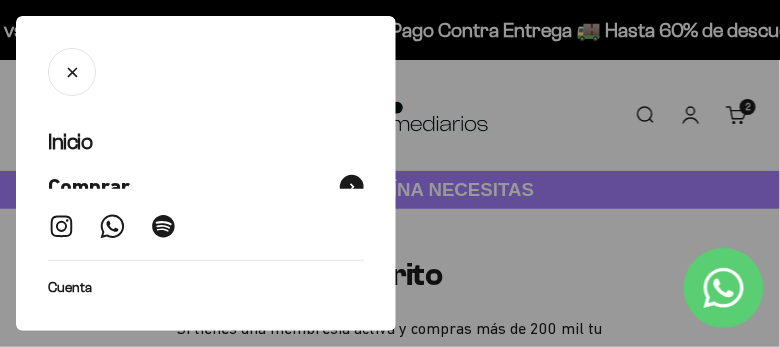 click on "Comprar" at bounding box center (89, 187) 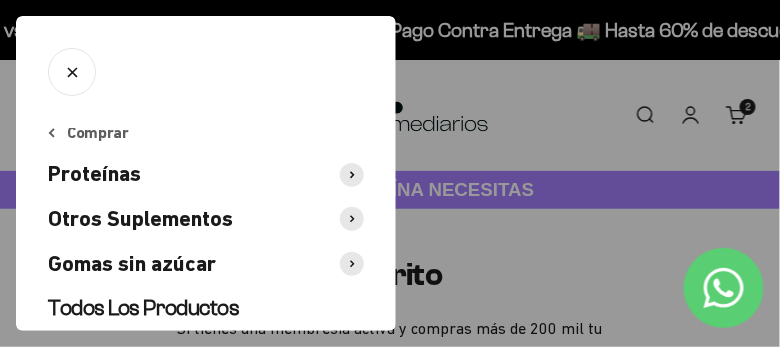 scroll, scrollTop: 2, scrollLeft: 0, axis: vertical 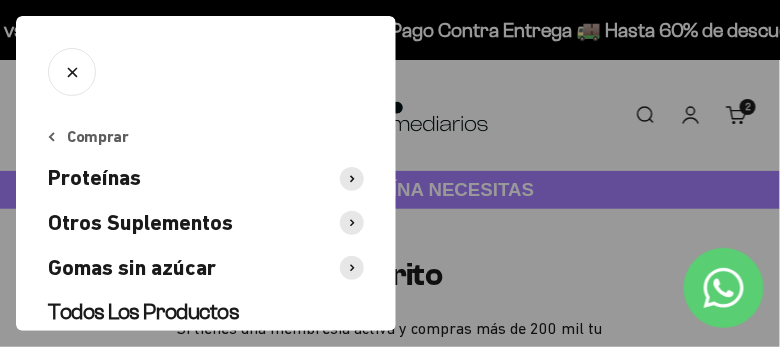 click on "Proteínas" at bounding box center [206, 178] 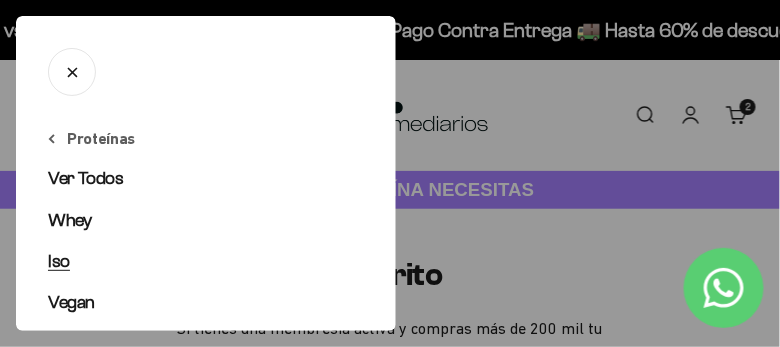 click on "Iso" at bounding box center [206, 261] 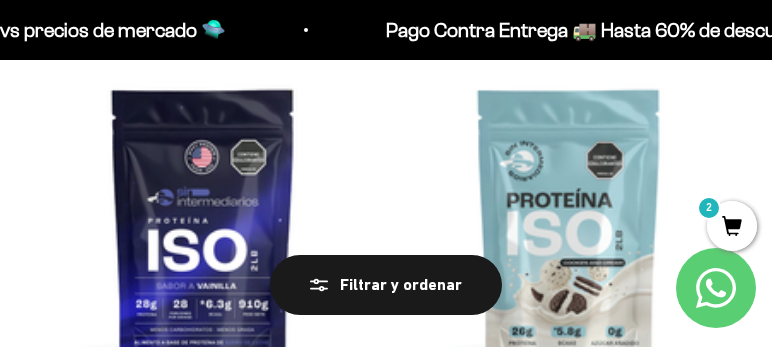 scroll, scrollTop: 240, scrollLeft: 0, axis: vertical 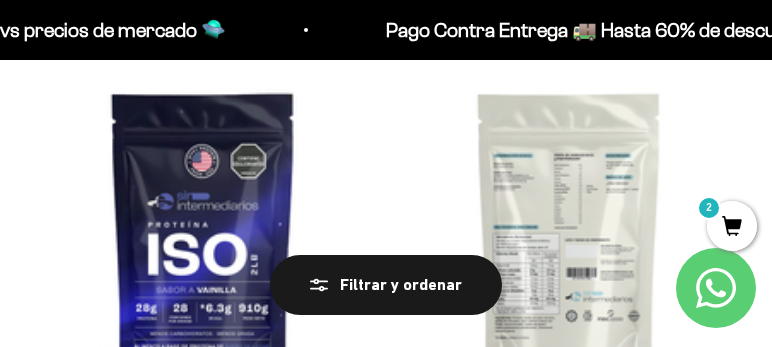click at bounding box center [569, 238] 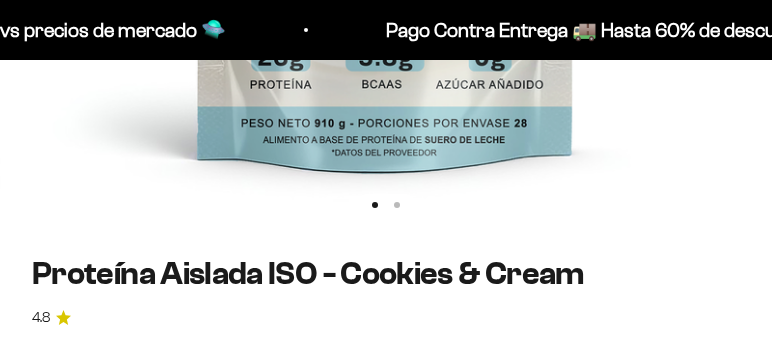 scroll, scrollTop: 1250, scrollLeft: 0, axis: vertical 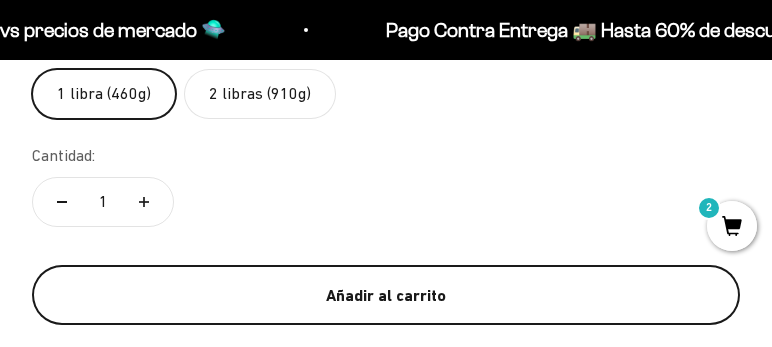 click on "Añadir al carrito" at bounding box center (386, 296) 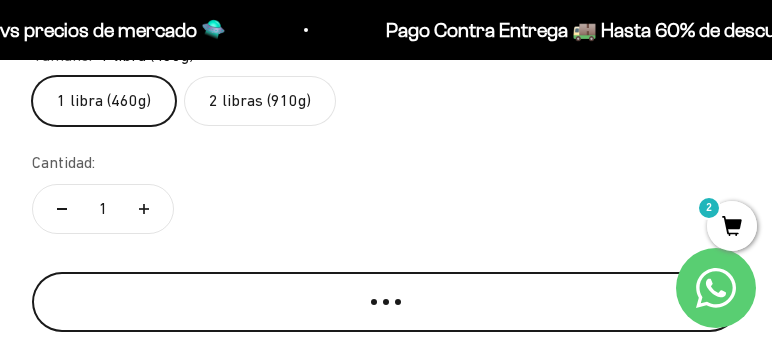 scroll, scrollTop: 0, scrollLeft: 0, axis: both 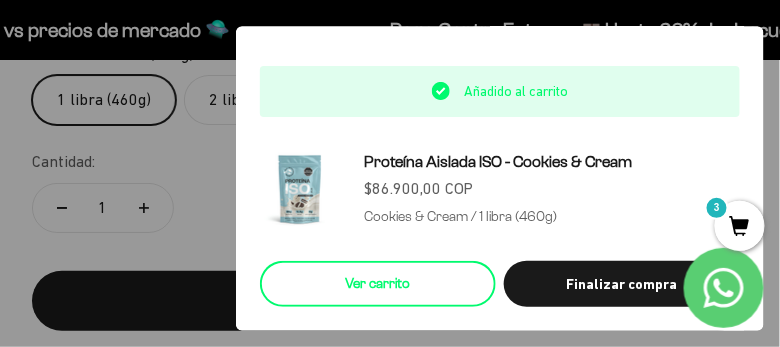 click on "Ver carrito" at bounding box center [378, 284] 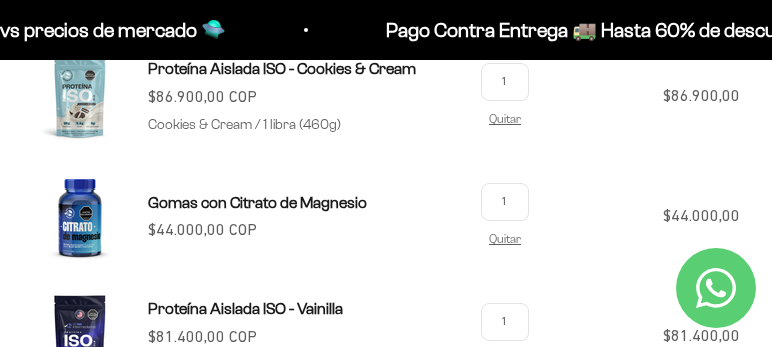 scroll, scrollTop: 496, scrollLeft: 0, axis: vertical 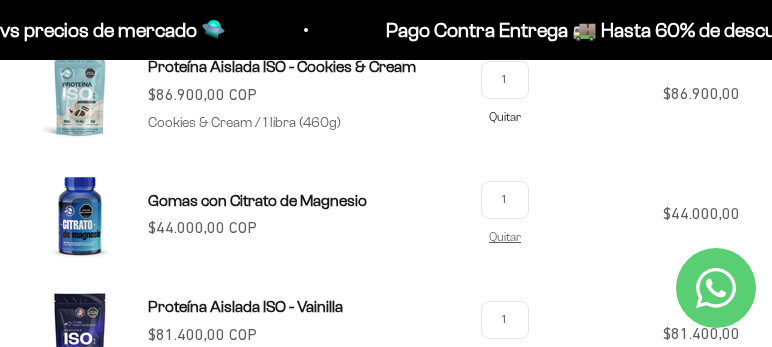 click on "Quitar" at bounding box center [505, 116] 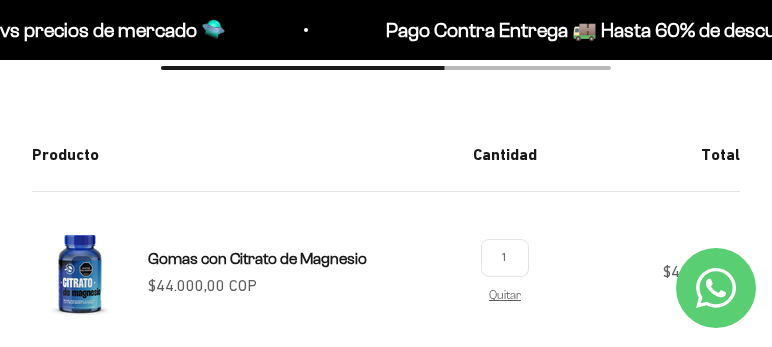 scroll, scrollTop: 316, scrollLeft: 0, axis: vertical 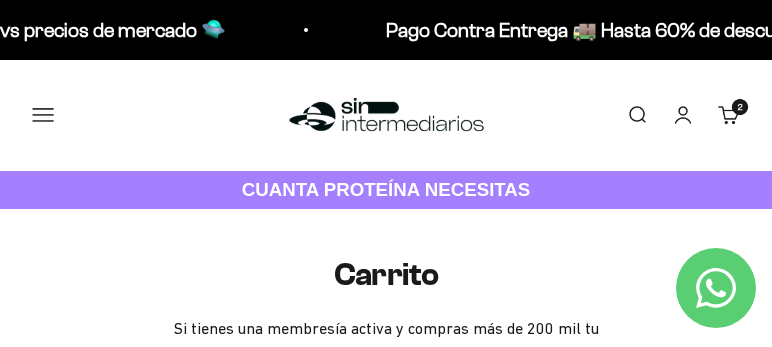 click on "Menú" at bounding box center (43, 115) 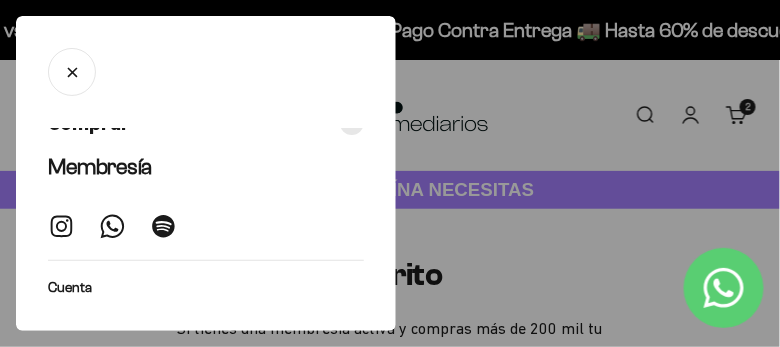 scroll, scrollTop: 69, scrollLeft: 0, axis: vertical 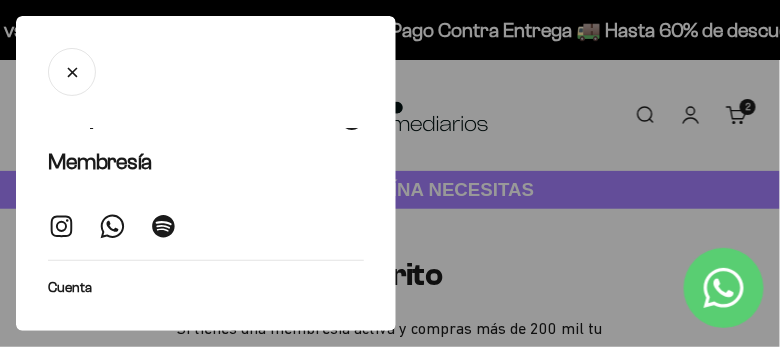 click on "Comprar" at bounding box center (206, 118) 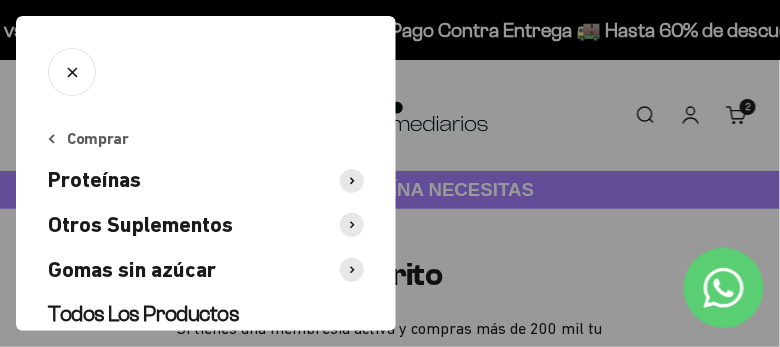 scroll, scrollTop: 29, scrollLeft: 0, axis: vertical 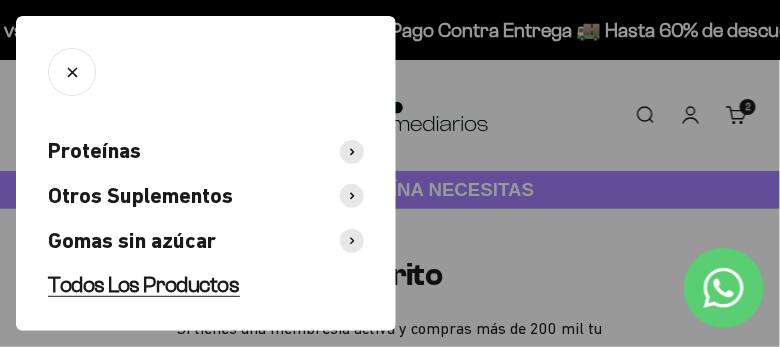 click on "Todos Los Productos" at bounding box center [144, 284] 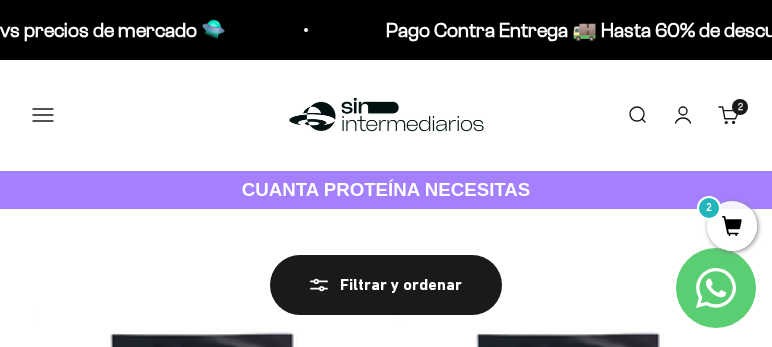 scroll, scrollTop: 0, scrollLeft: 0, axis: both 